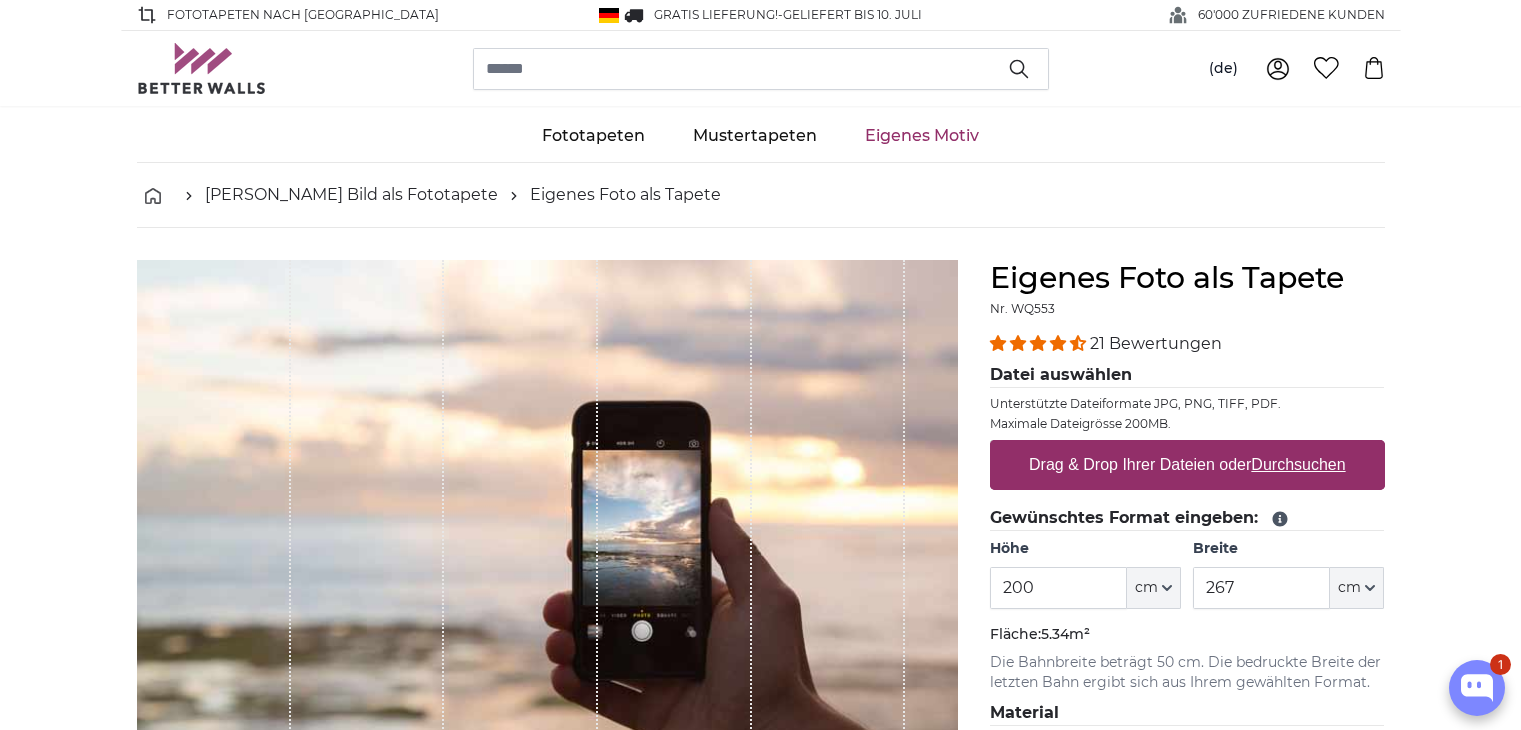 scroll, scrollTop: 0, scrollLeft: 0, axis: both 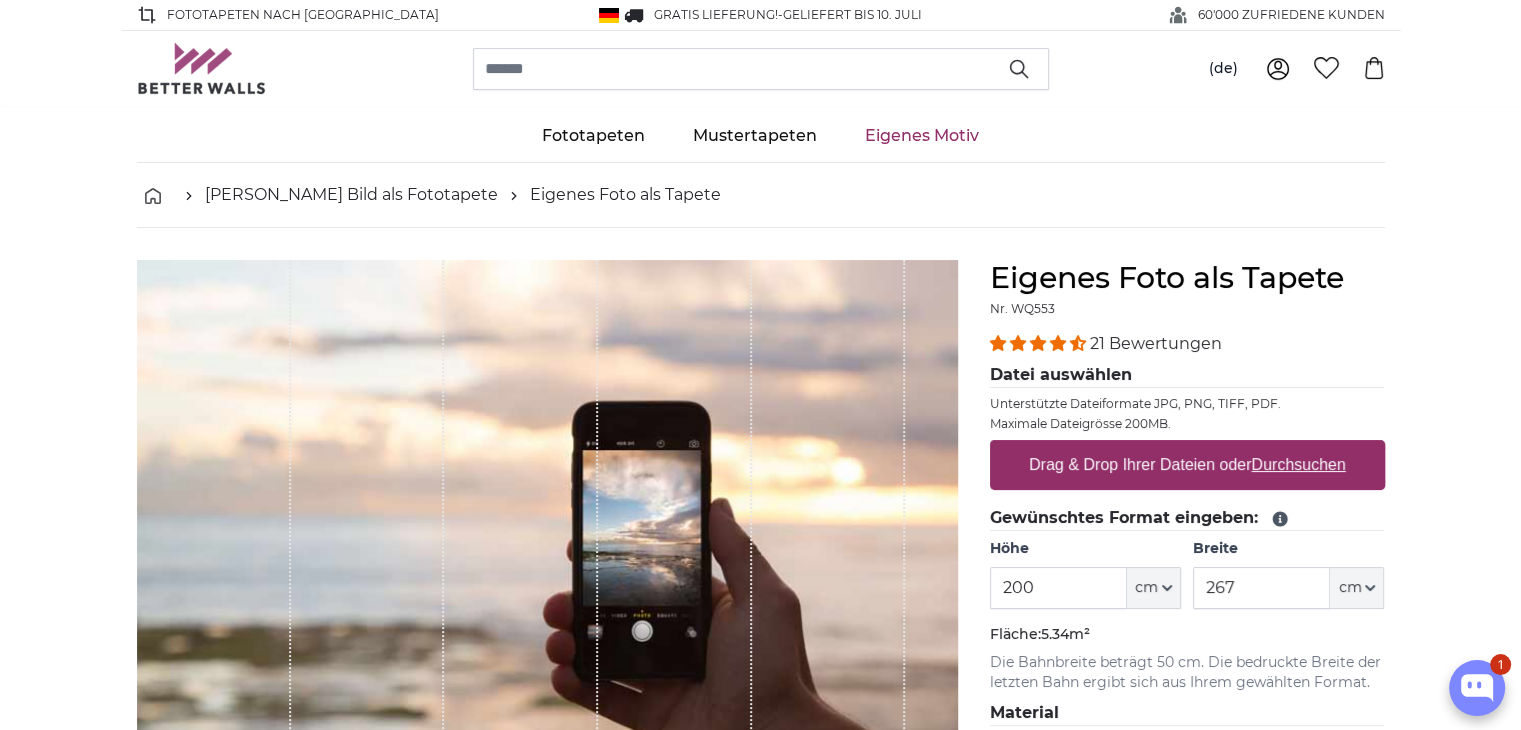 click on "Drag & Drop Ihrer Dateien oder  Durchsuchen" at bounding box center (1187, 465) 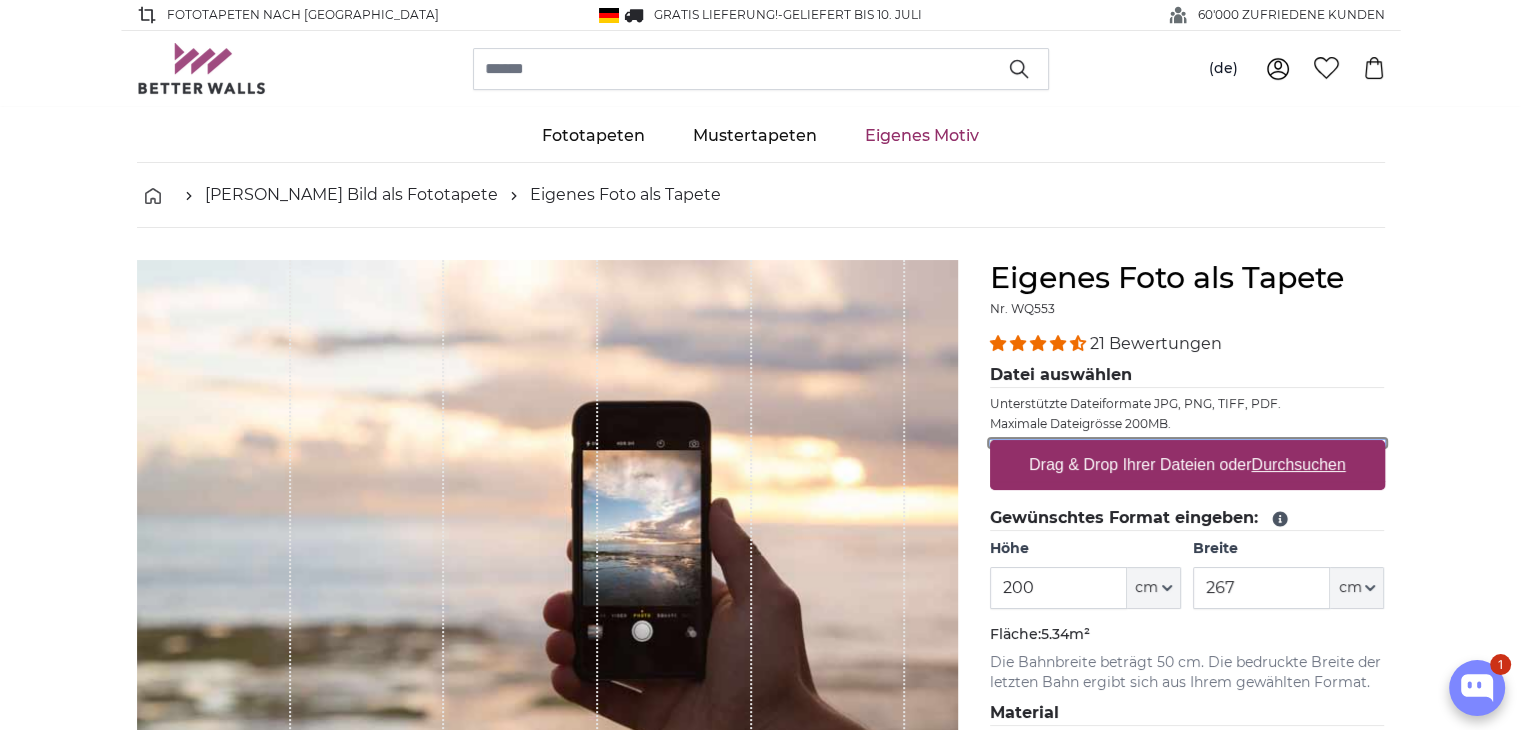 click on "Drag & Drop Ihrer Dateien oder  Durchsuchen" at bounding box center [1187, 443] 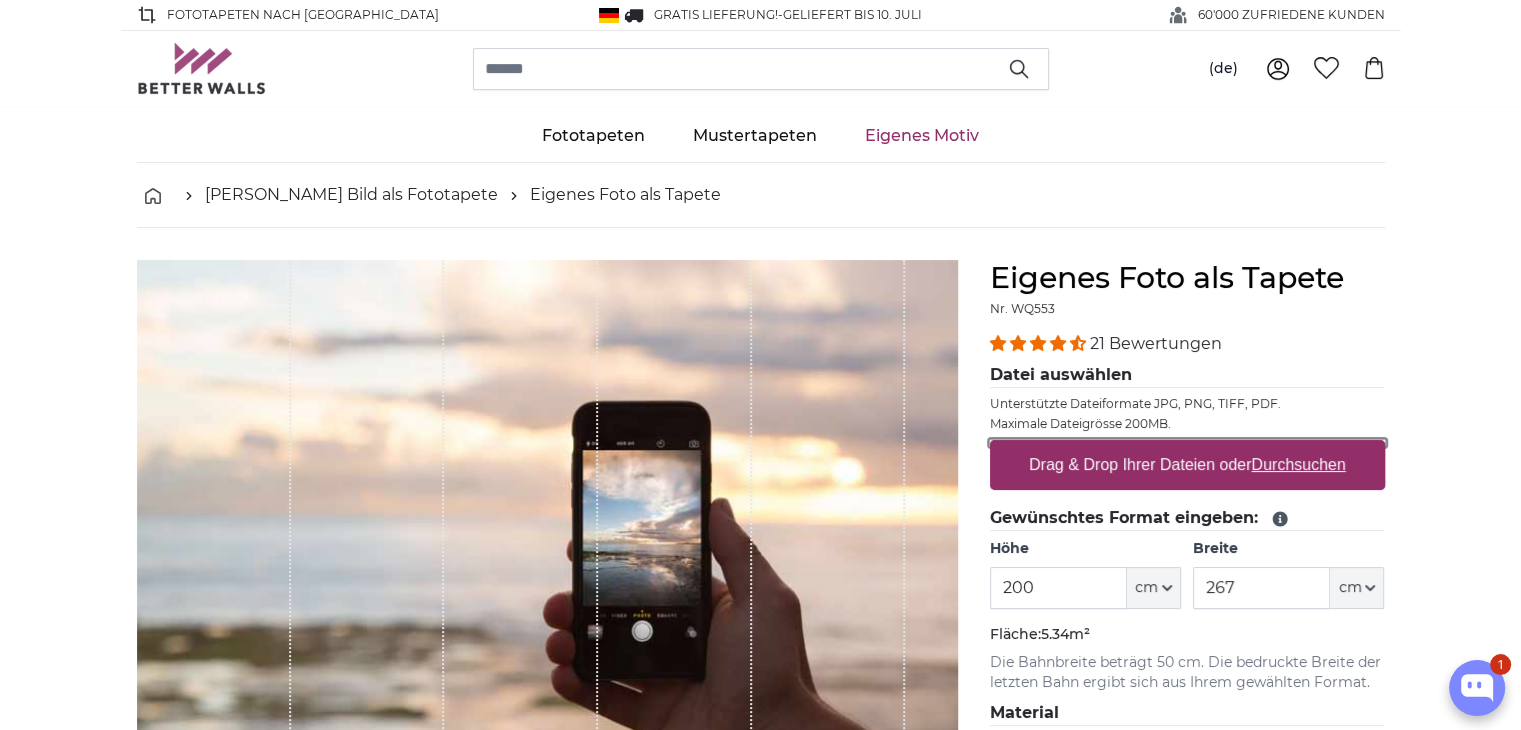 type on "**********" 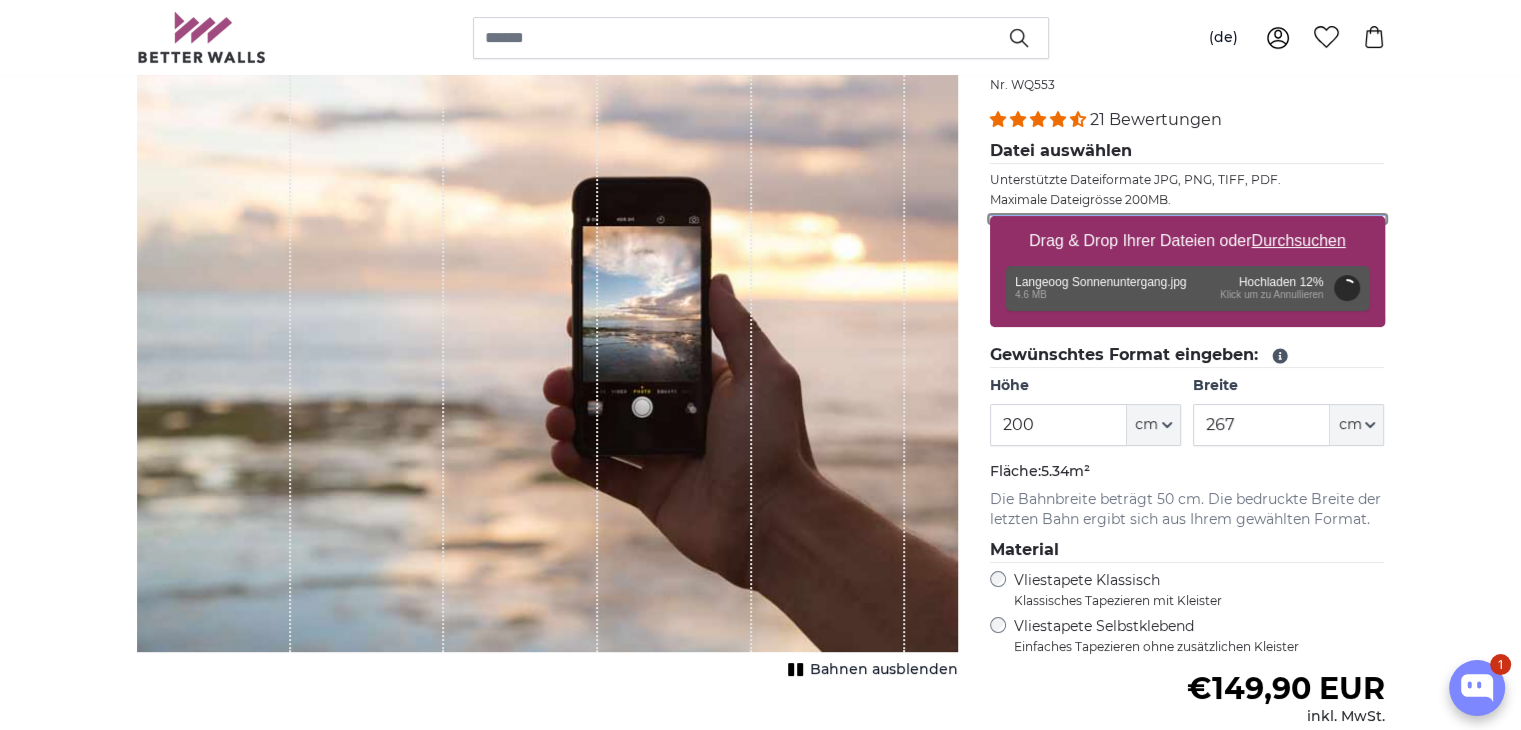scroll, scrollTop: 236, scrollLeft: 0, axis: vertical 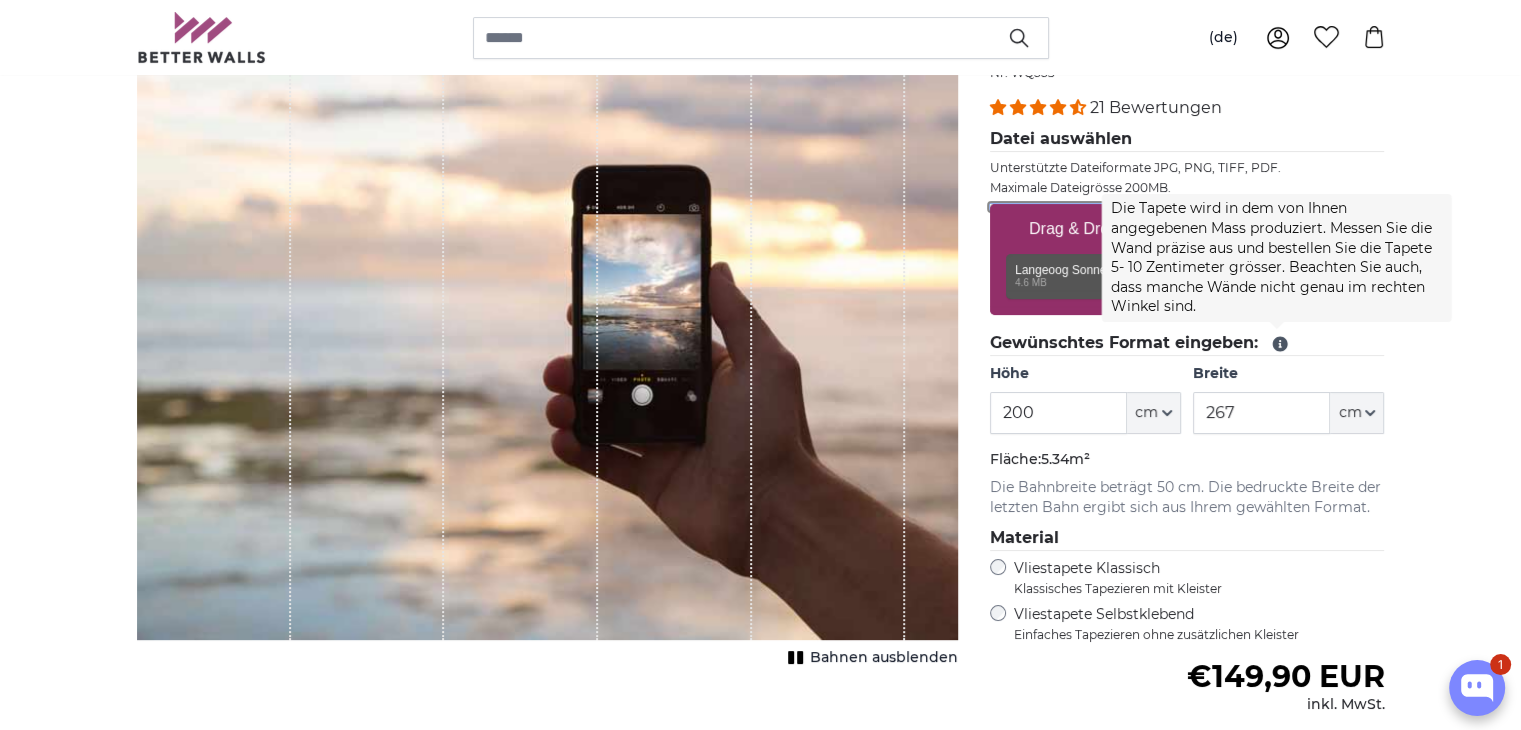 type on "266" 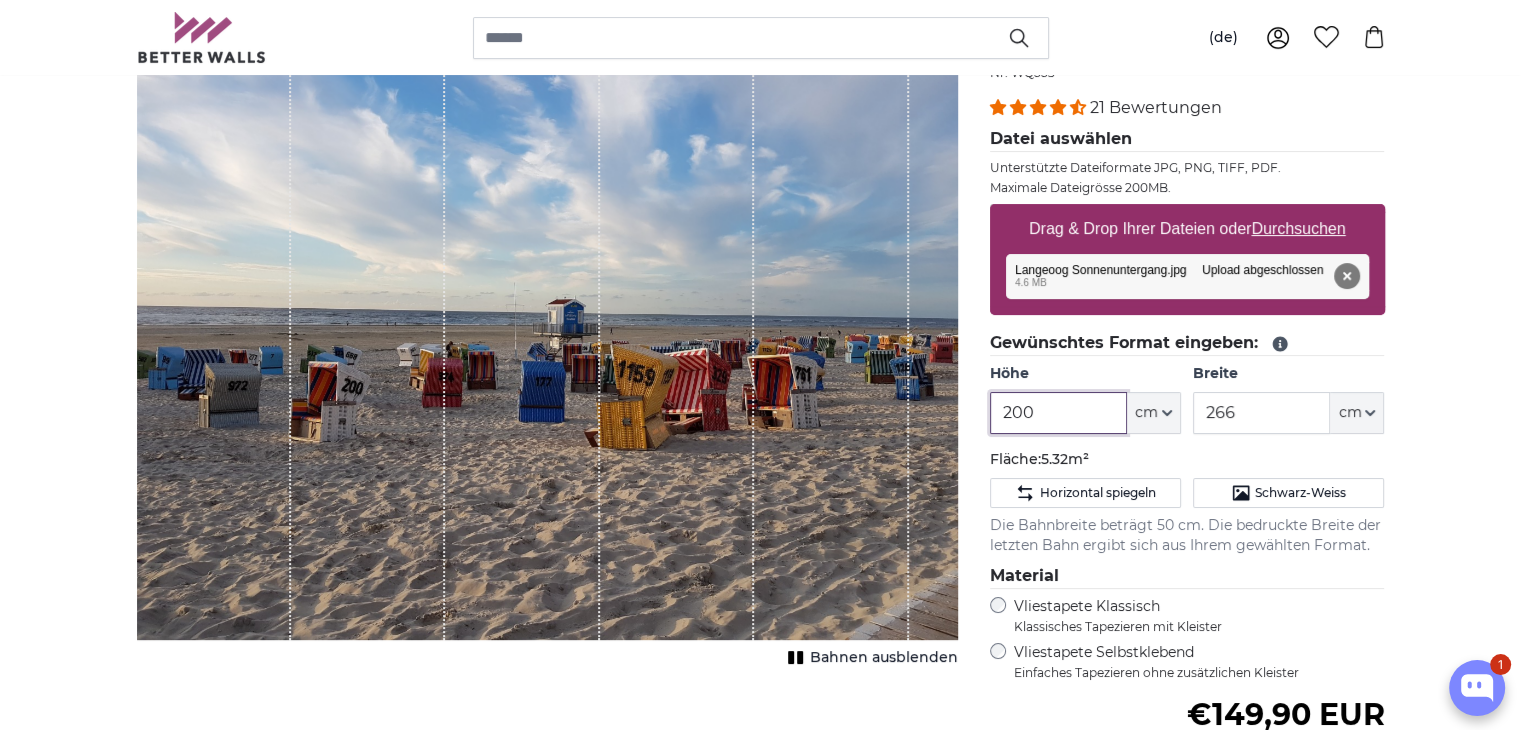 click on "200" at bounding box center [1058, 413] 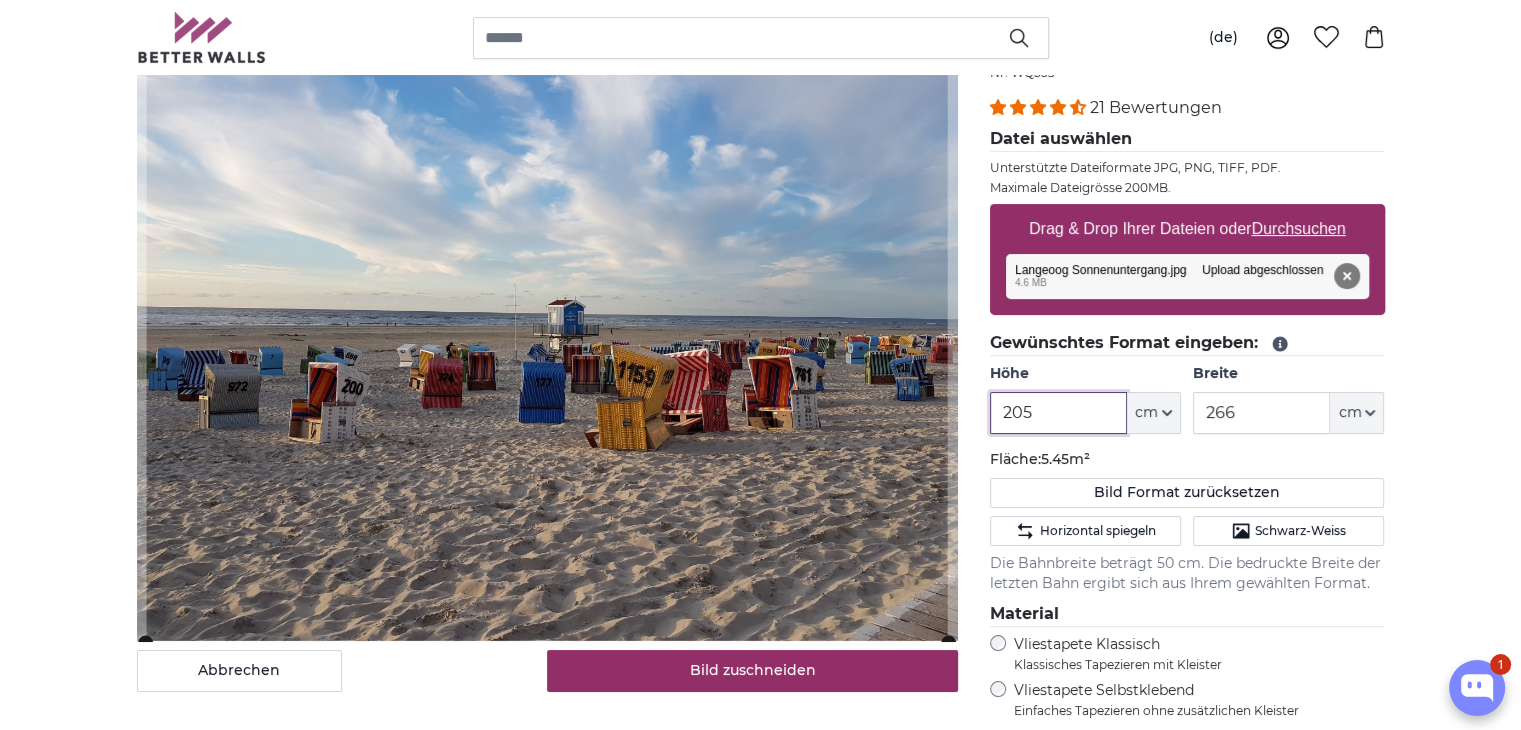 type on "205" 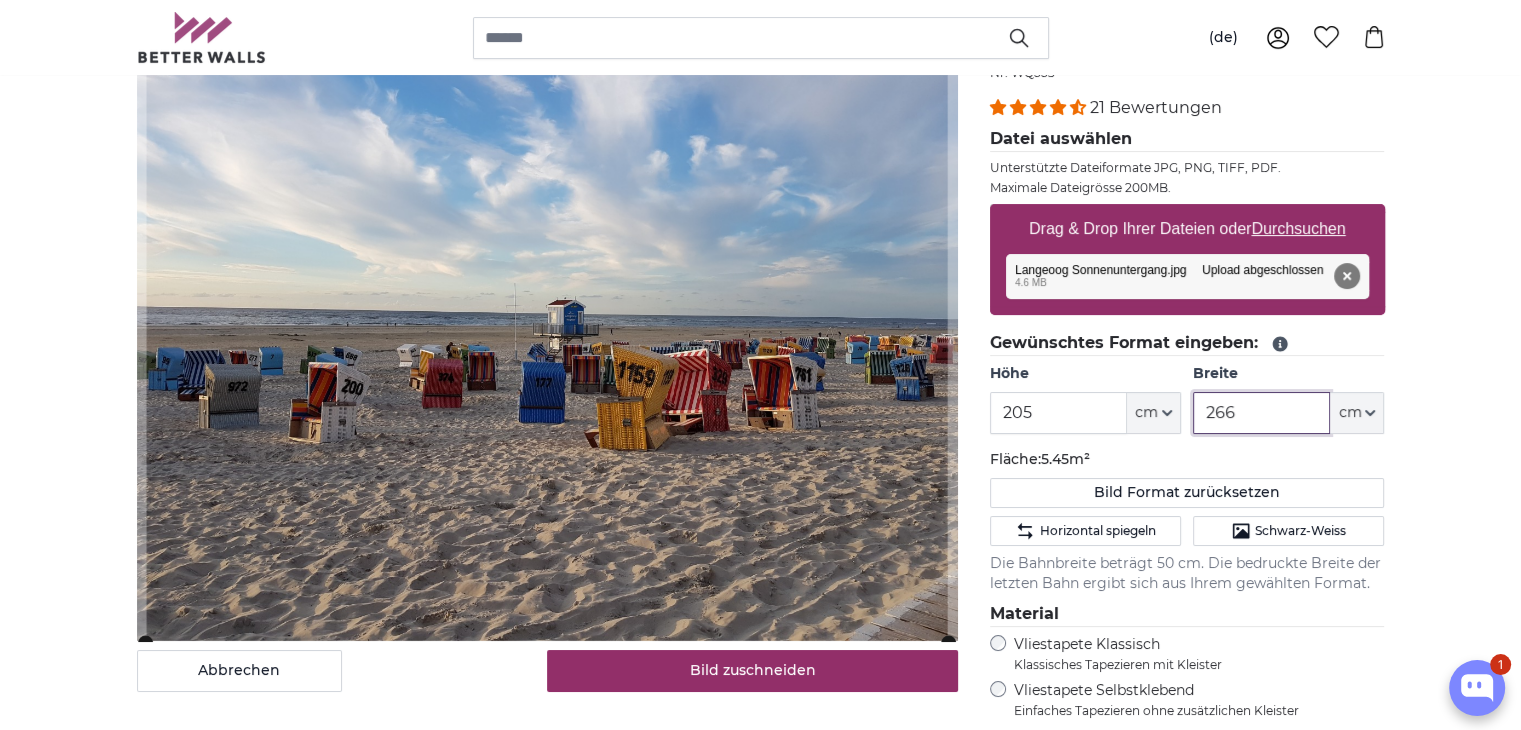 click on "266" at bounding box center [1261, 413] 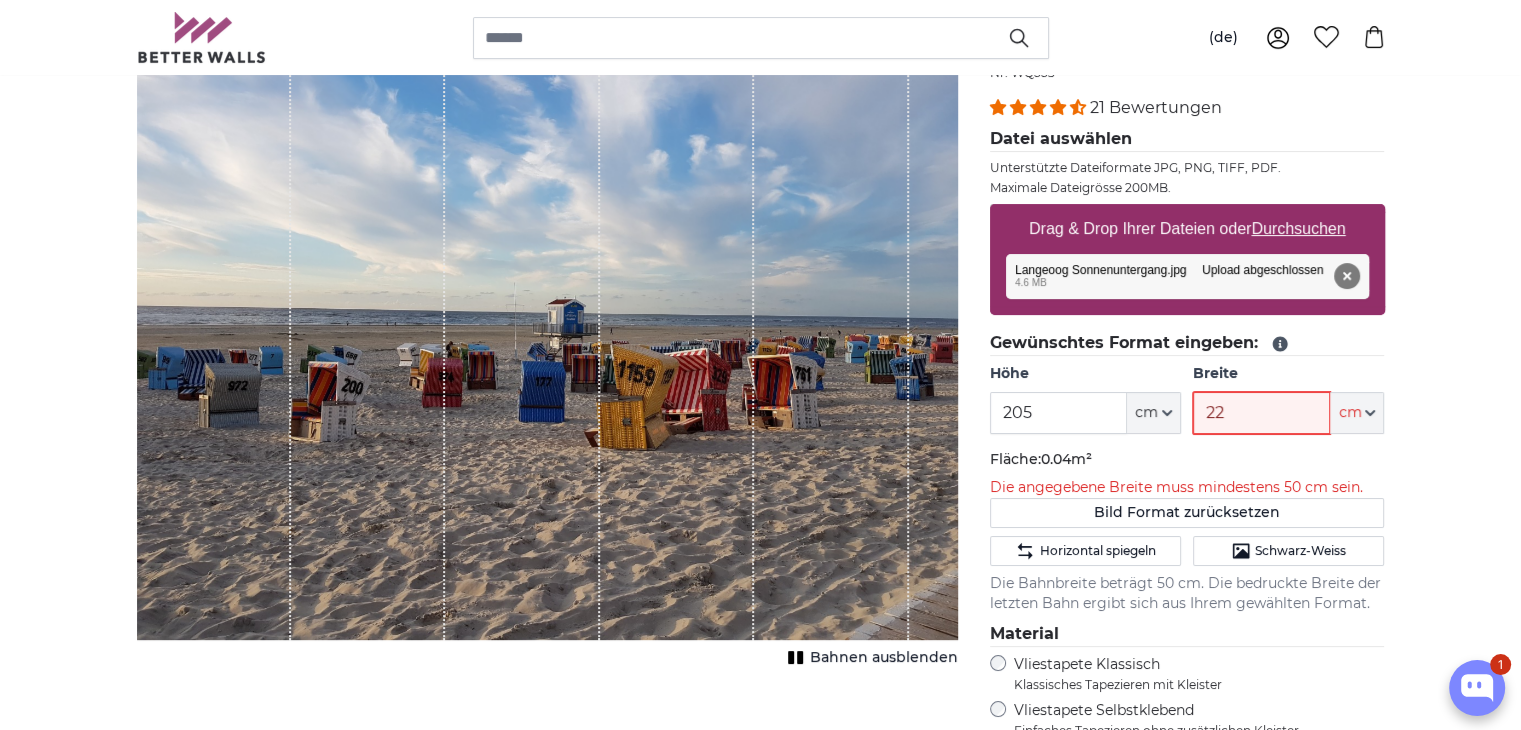 type on "225" 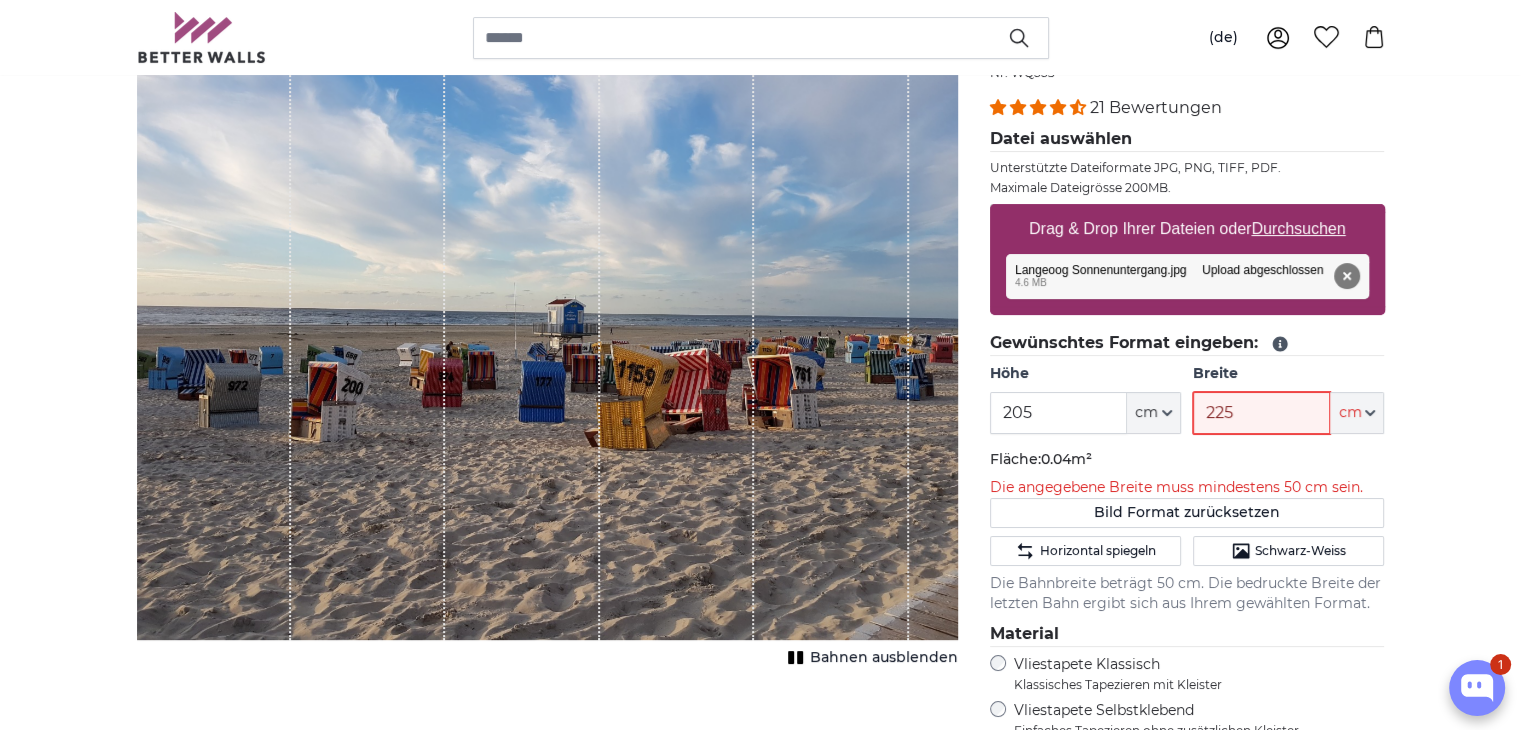 type 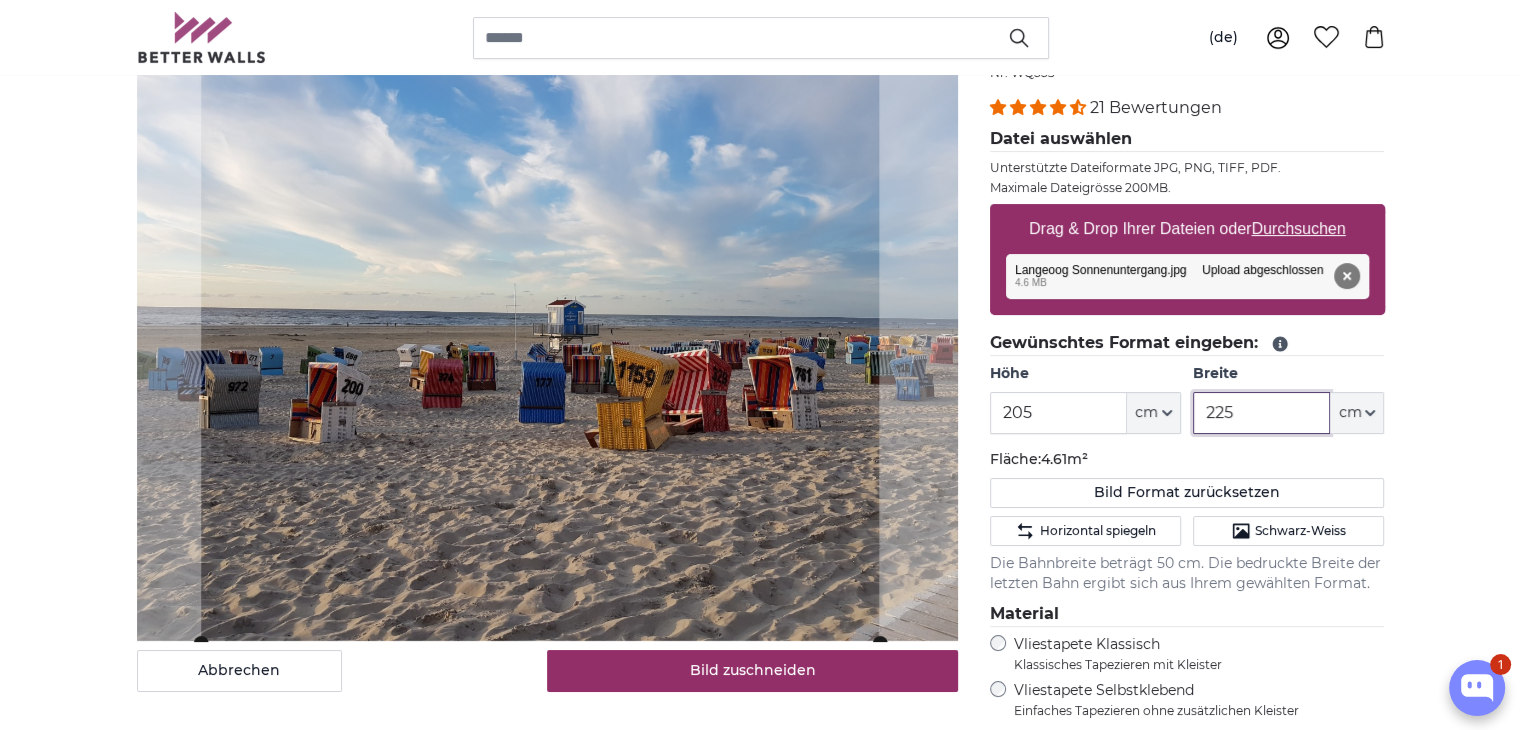 click 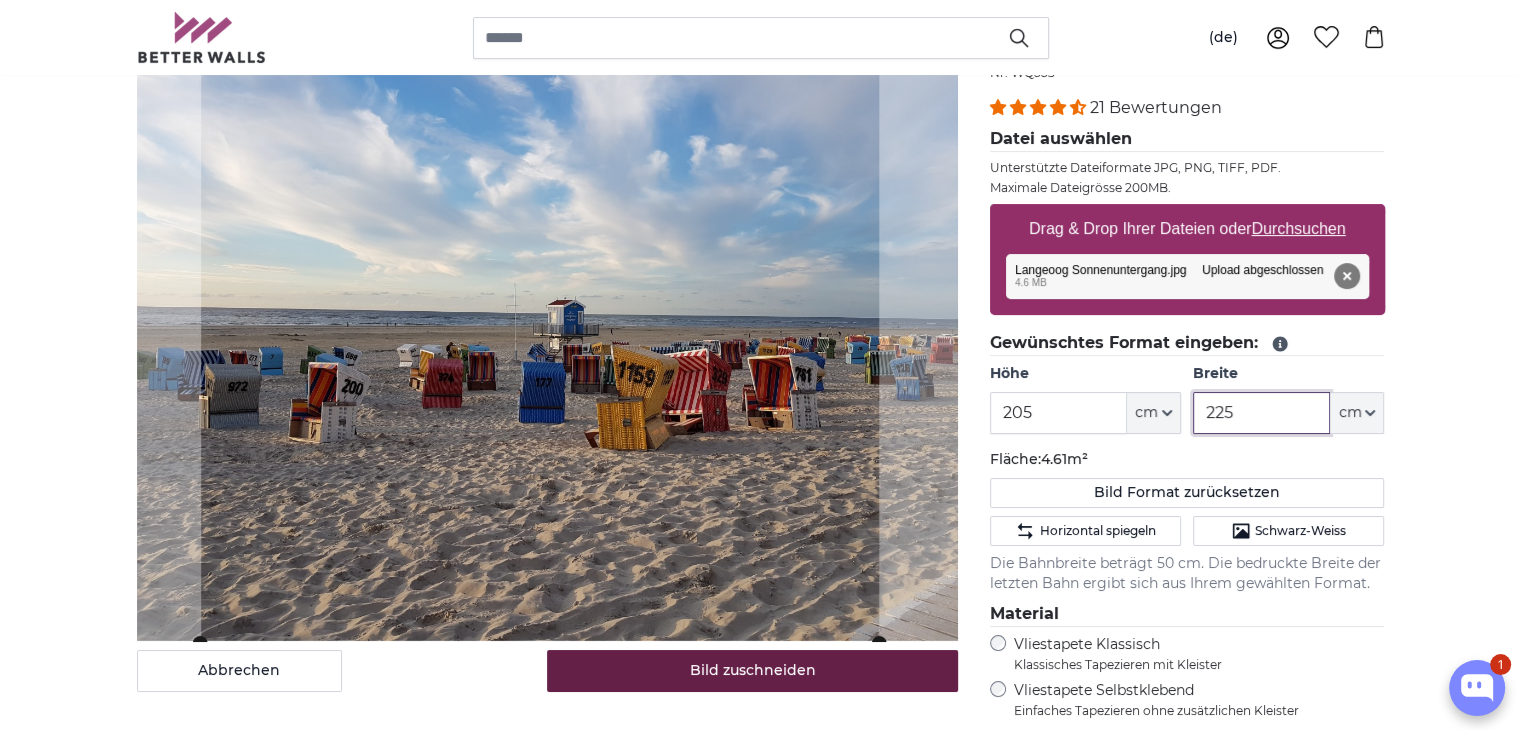 type on "225" 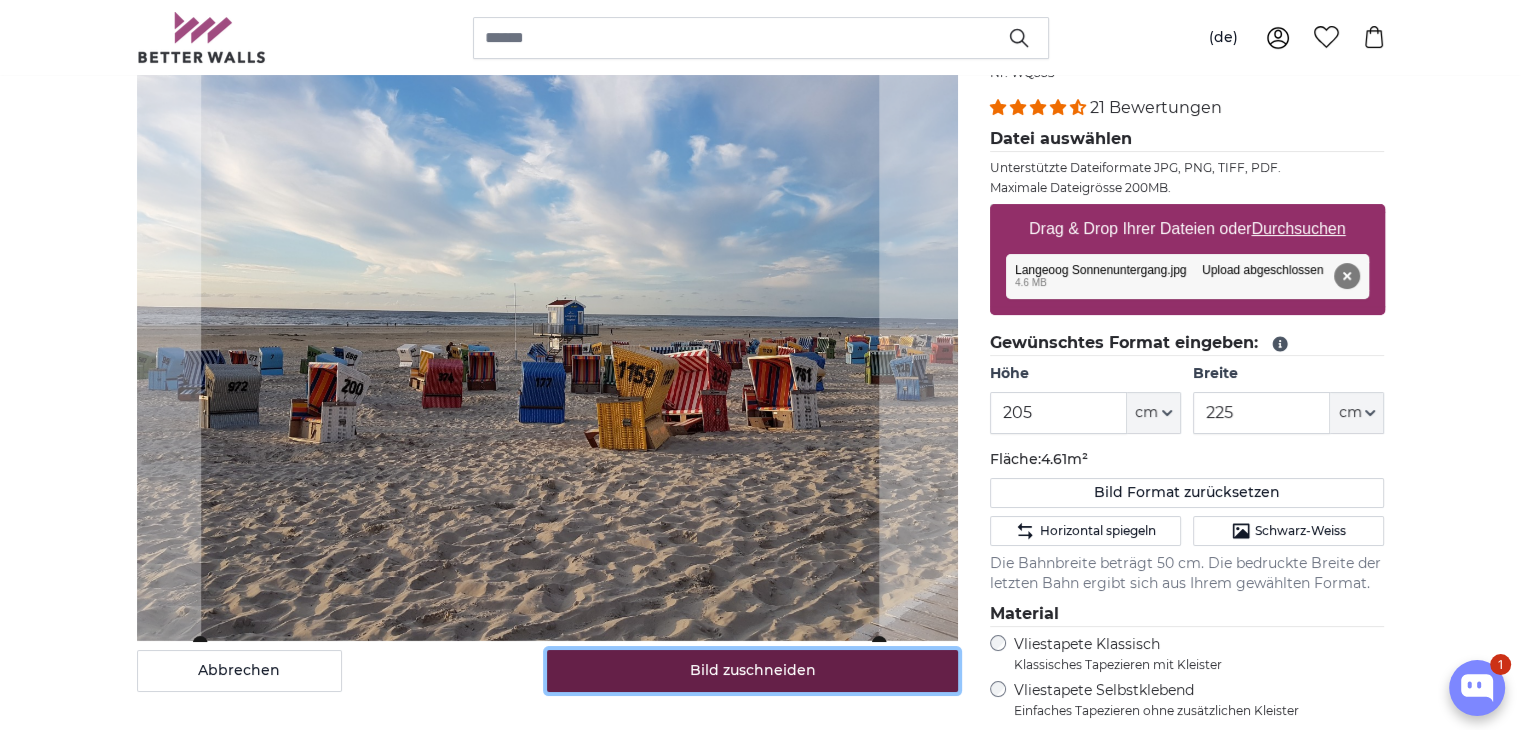 click on "Bild zuschneiden" at bounding box center (752, 671) 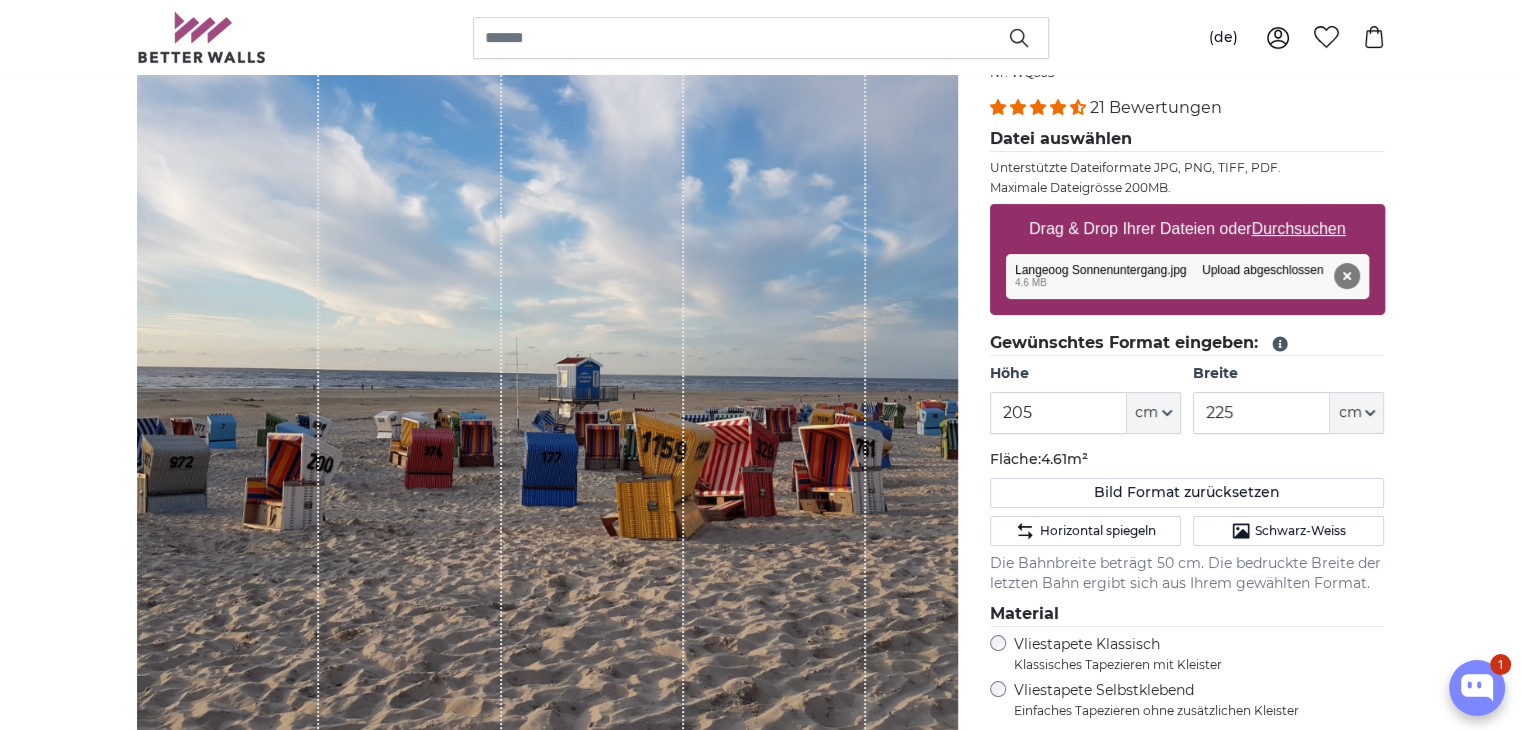click on "Abbrechen
Bild zuschneiden
Bahnen ausblenden" at bounding box center (547, 543) 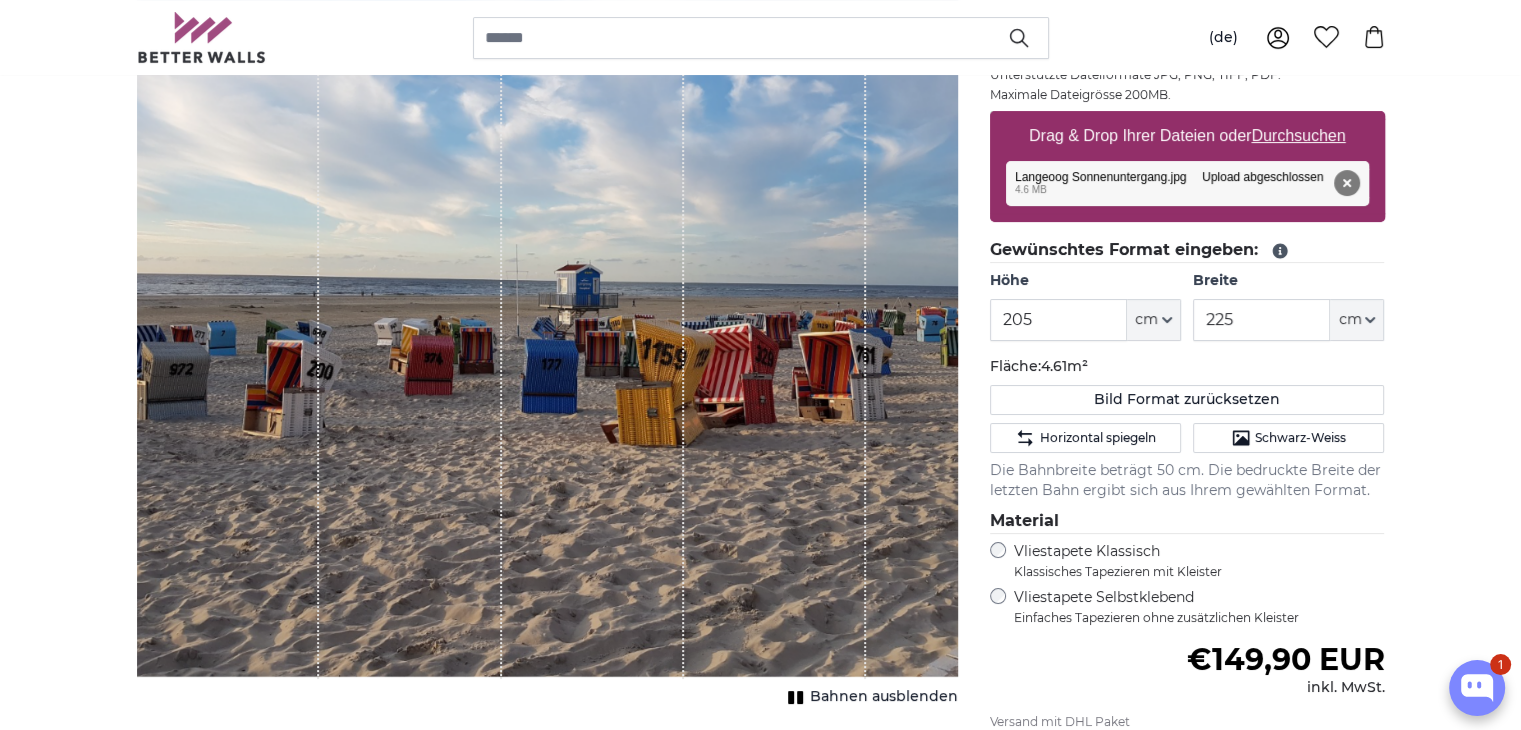 scroll, scrollTop: 376, scrollLeft: 0, axis: vertical 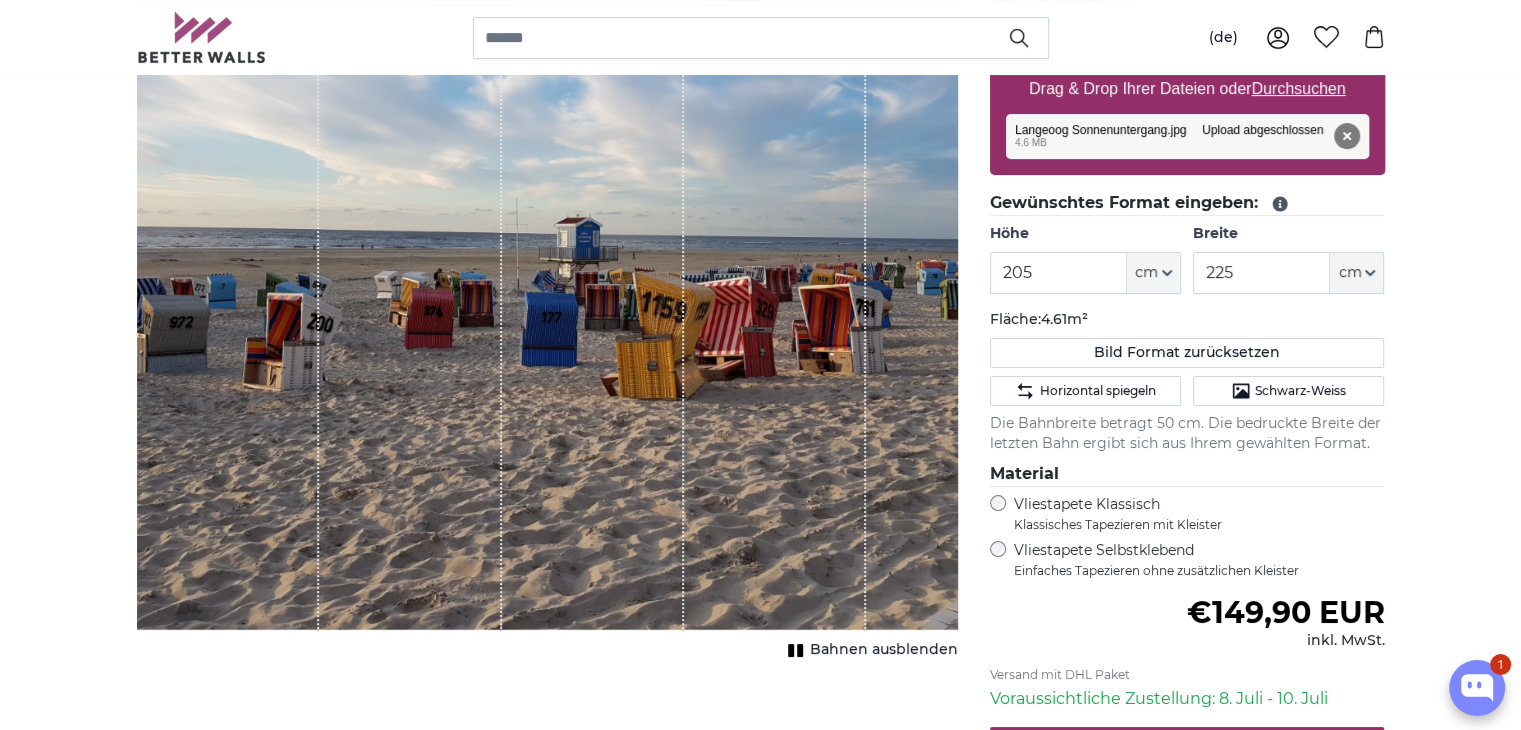click on "Bahnen ausblenden" at bounding box center (884, 650) 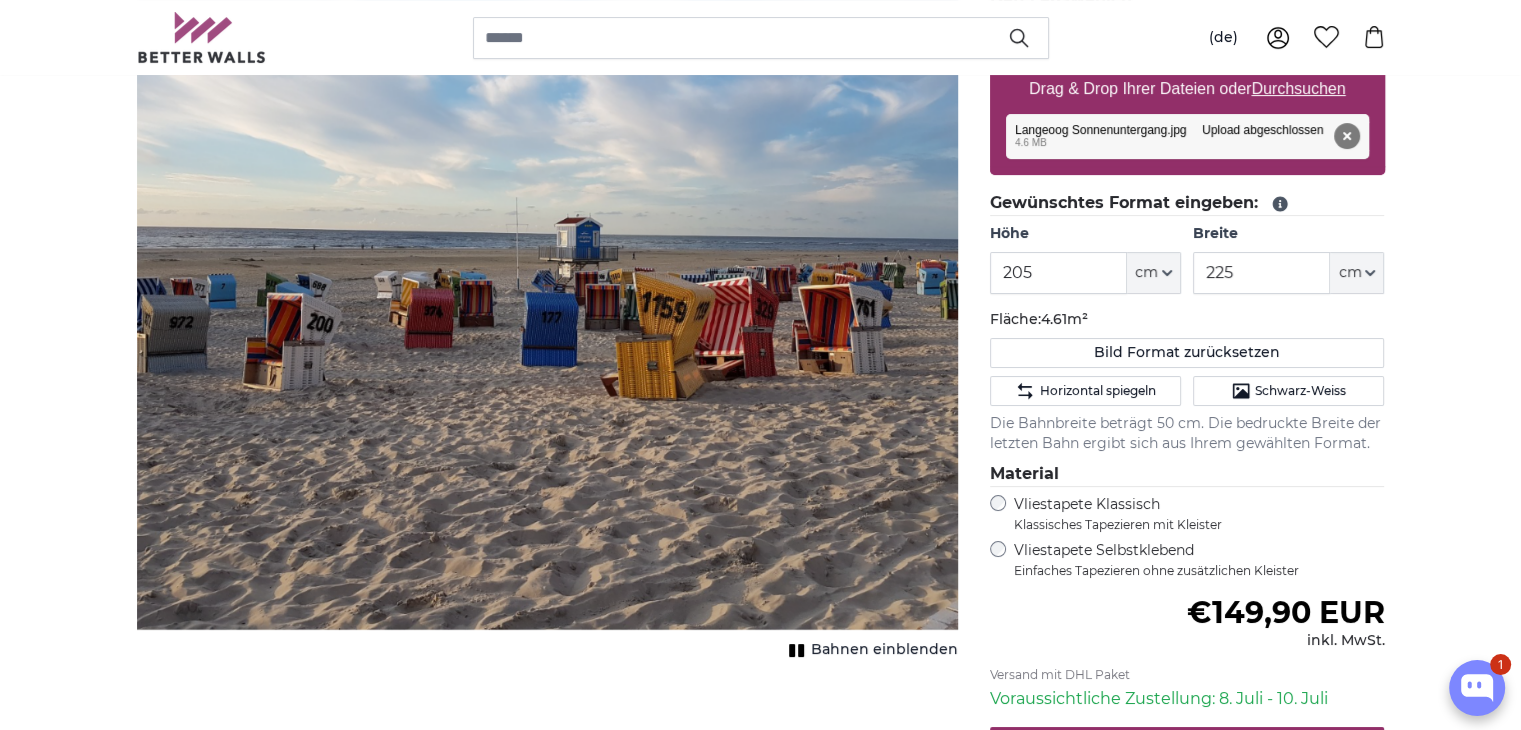 click on "[PERSON_NAME] Bild als Fototapete
Eigenes Foto als Tapete
Eigenes Foto als Tapete
Abbrechen
Bild zuschneiden" at bounding box center [760, 2335] 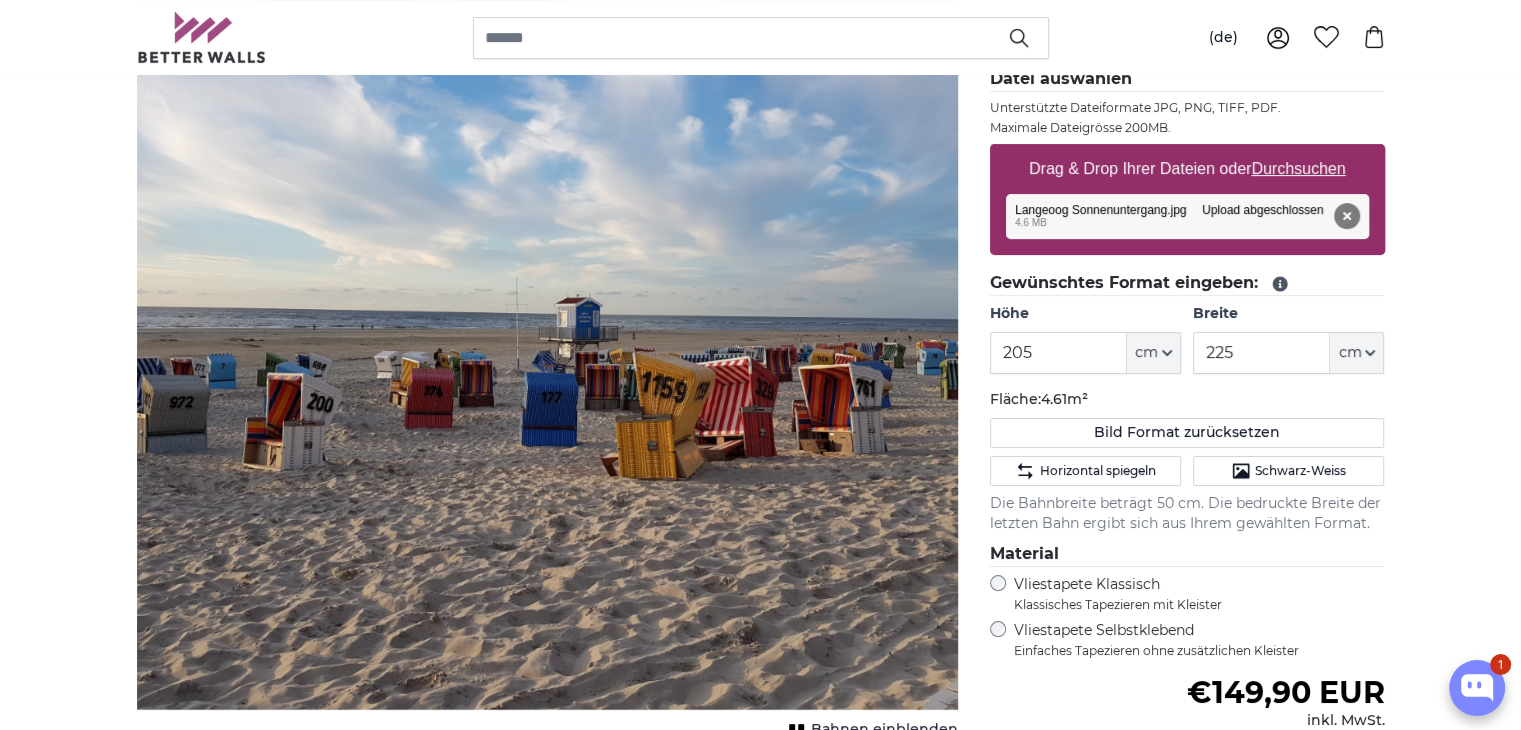 scroll, scrollTop: 256, scrollLeft: 0, axis: vertical 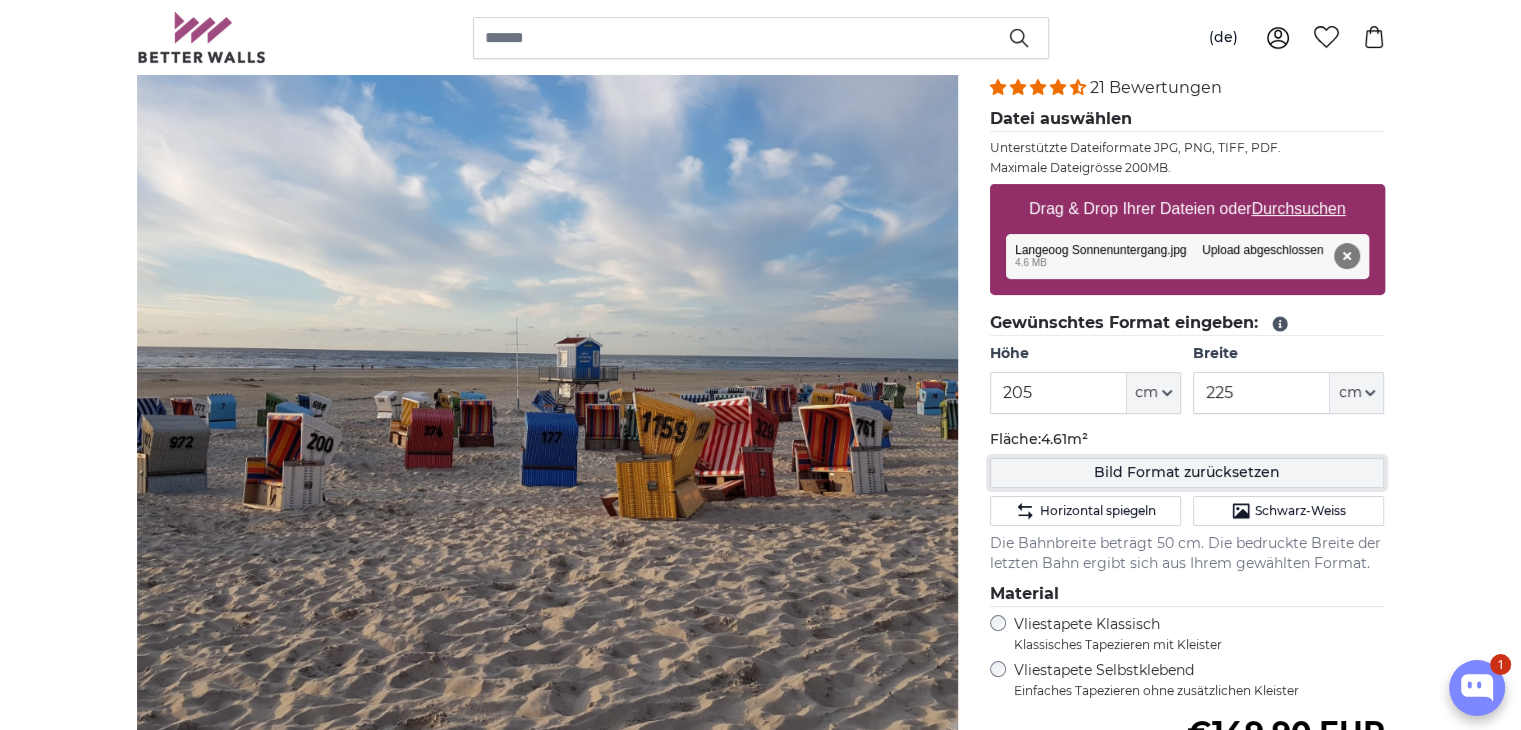 click on "Bild Format zurücksetzen" 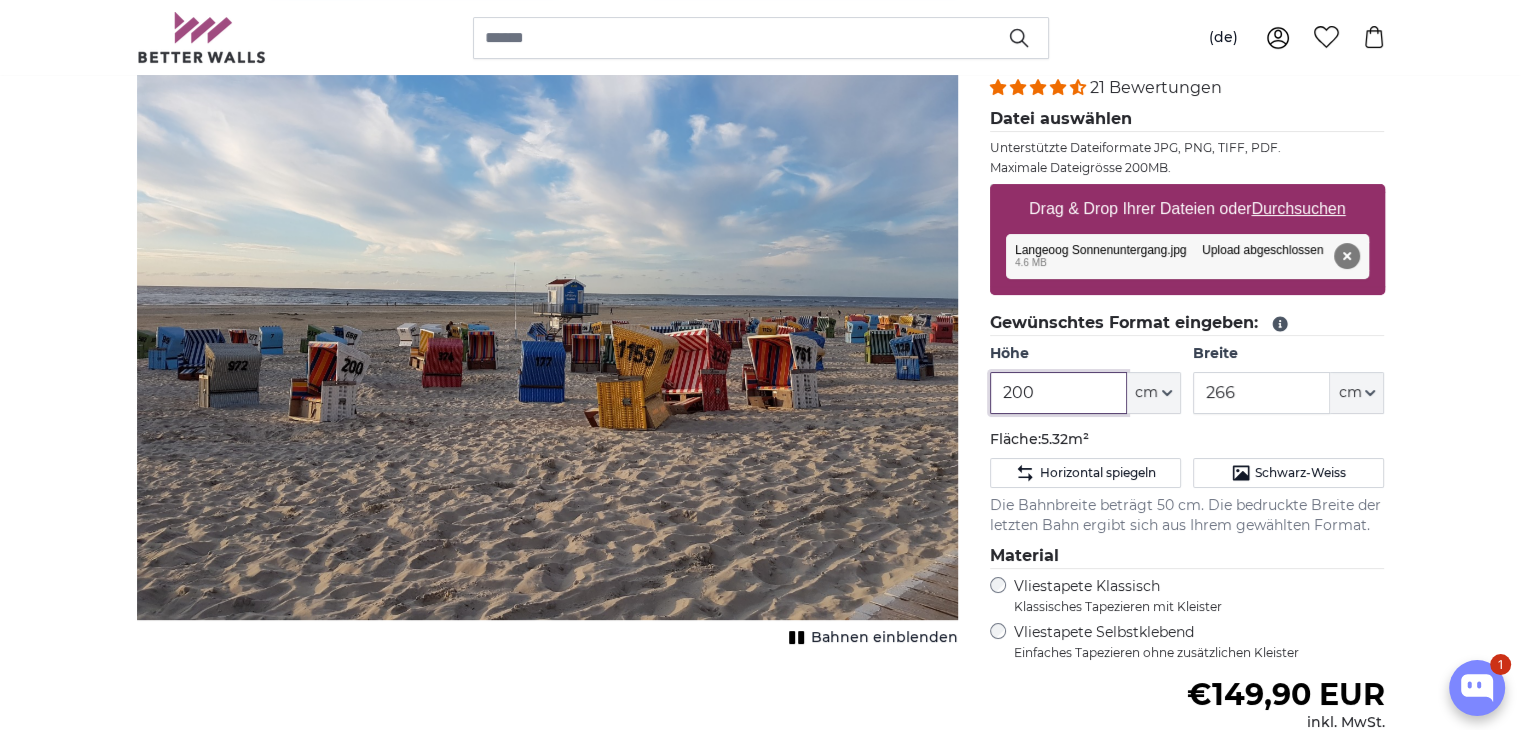 click on "200" at bounding box center [1058, 393] 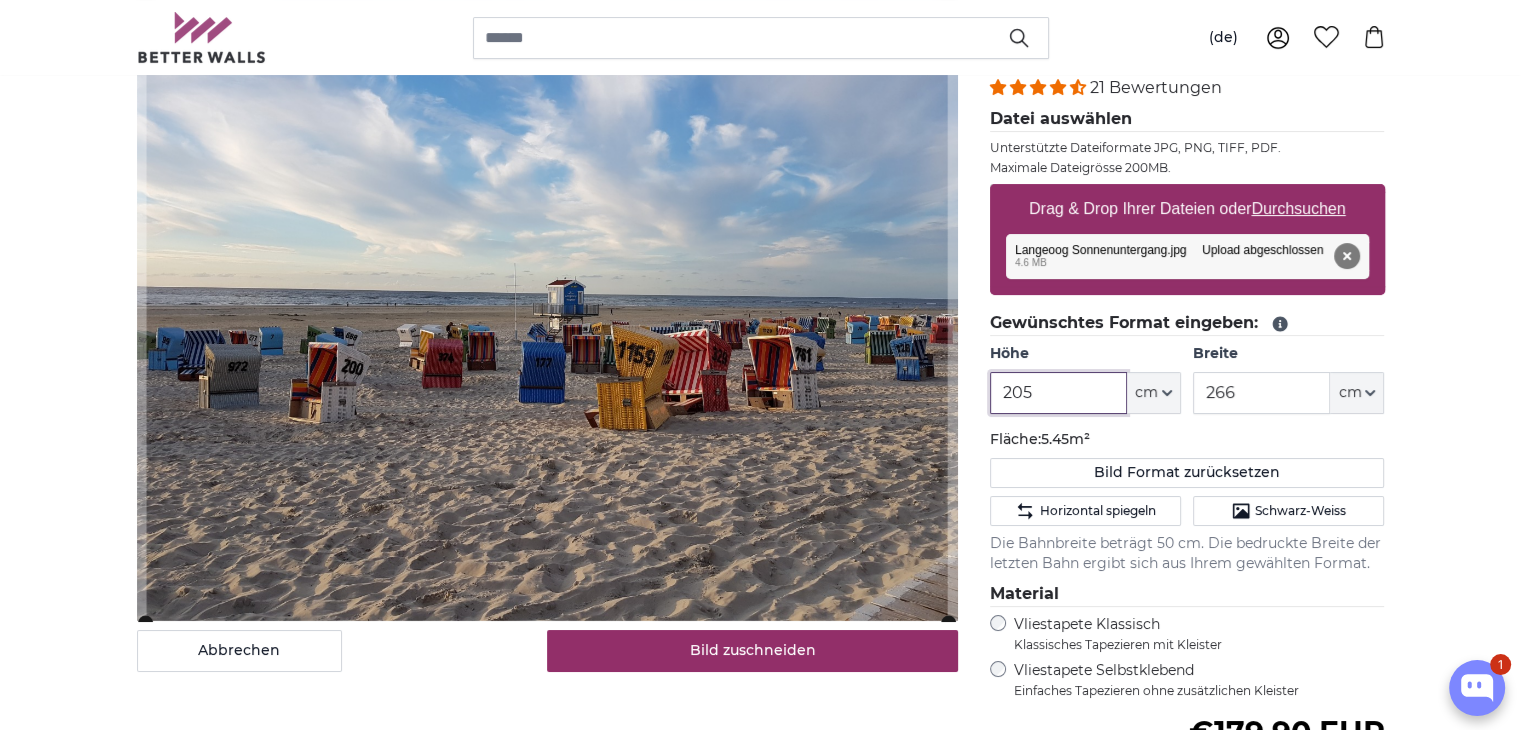 type on "205" 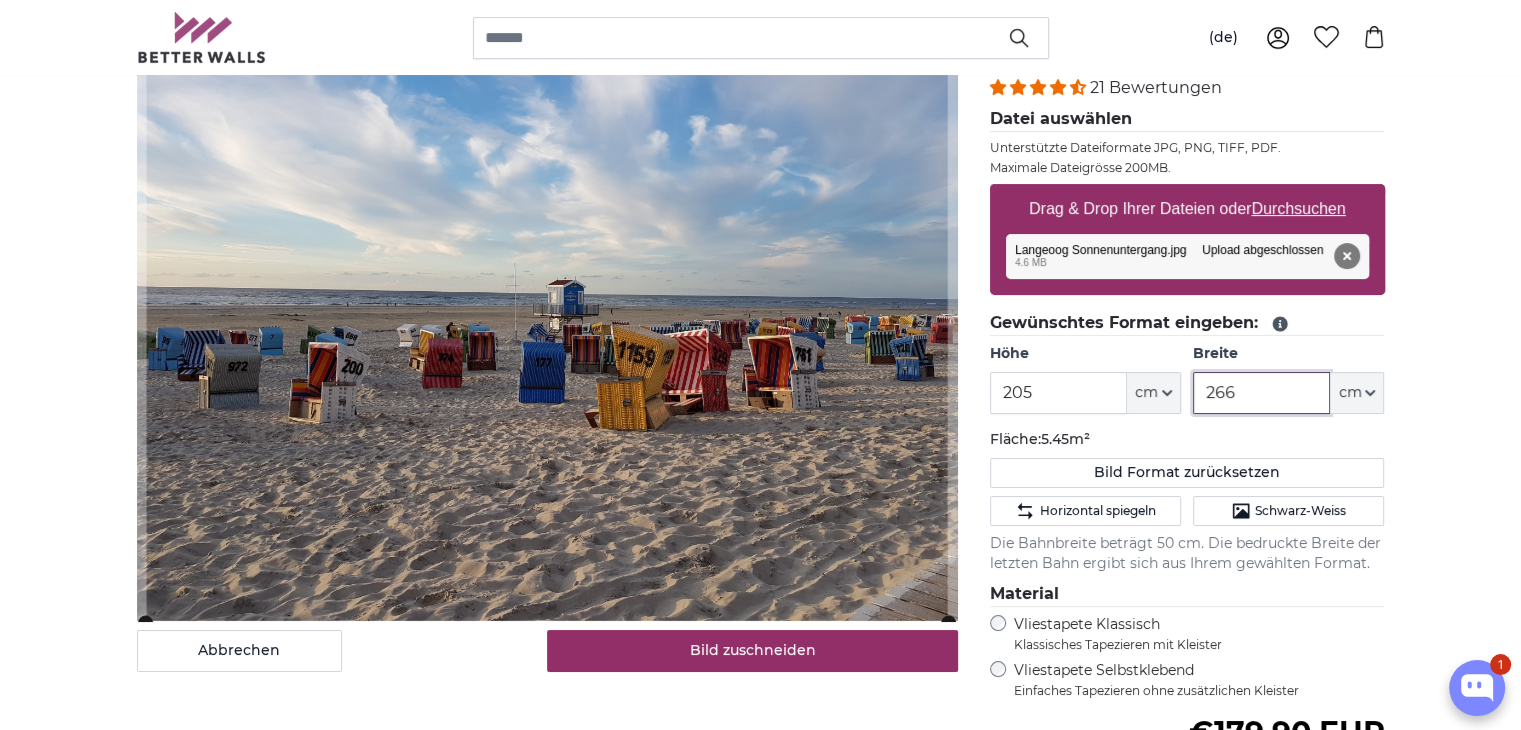 click on "266" at bounding box center (1261, 393) 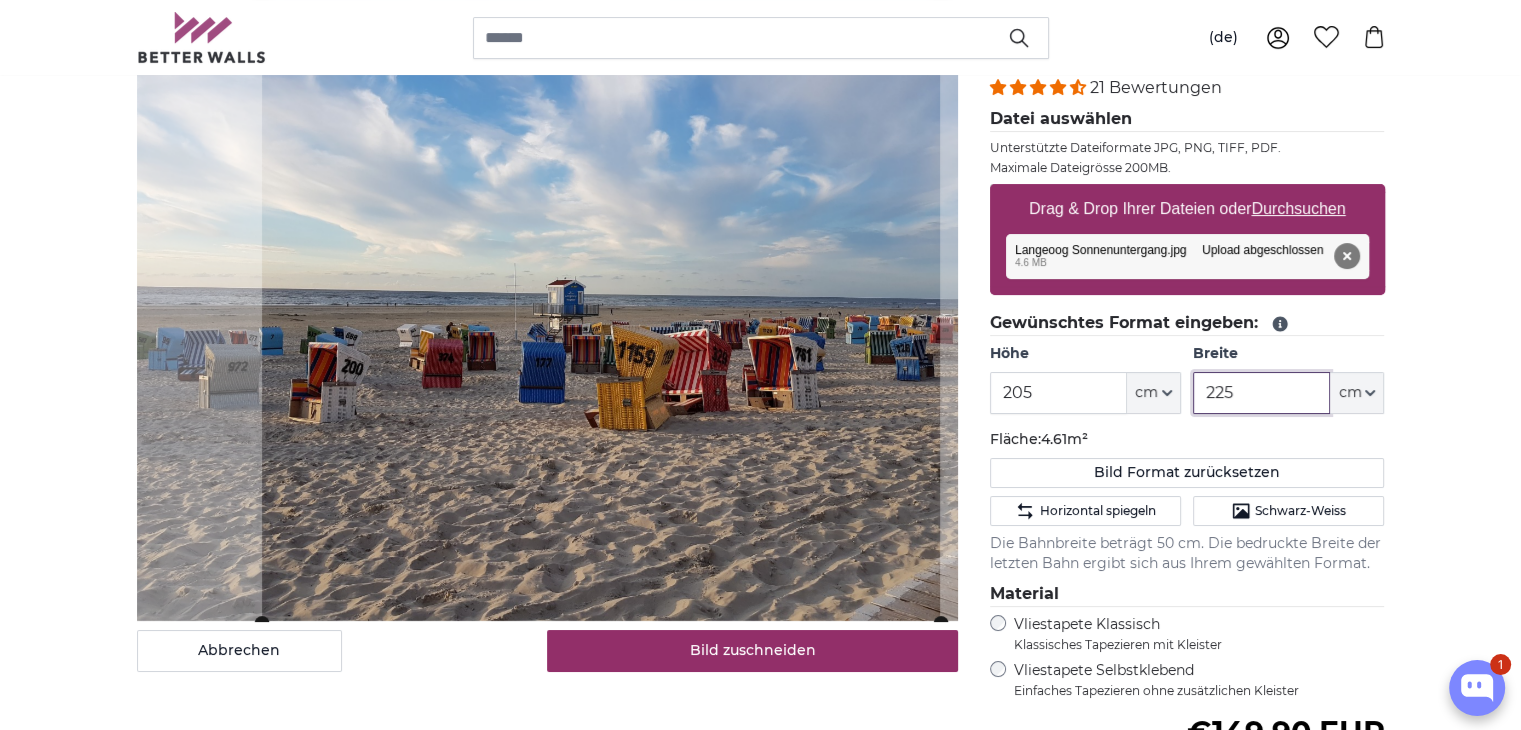 click 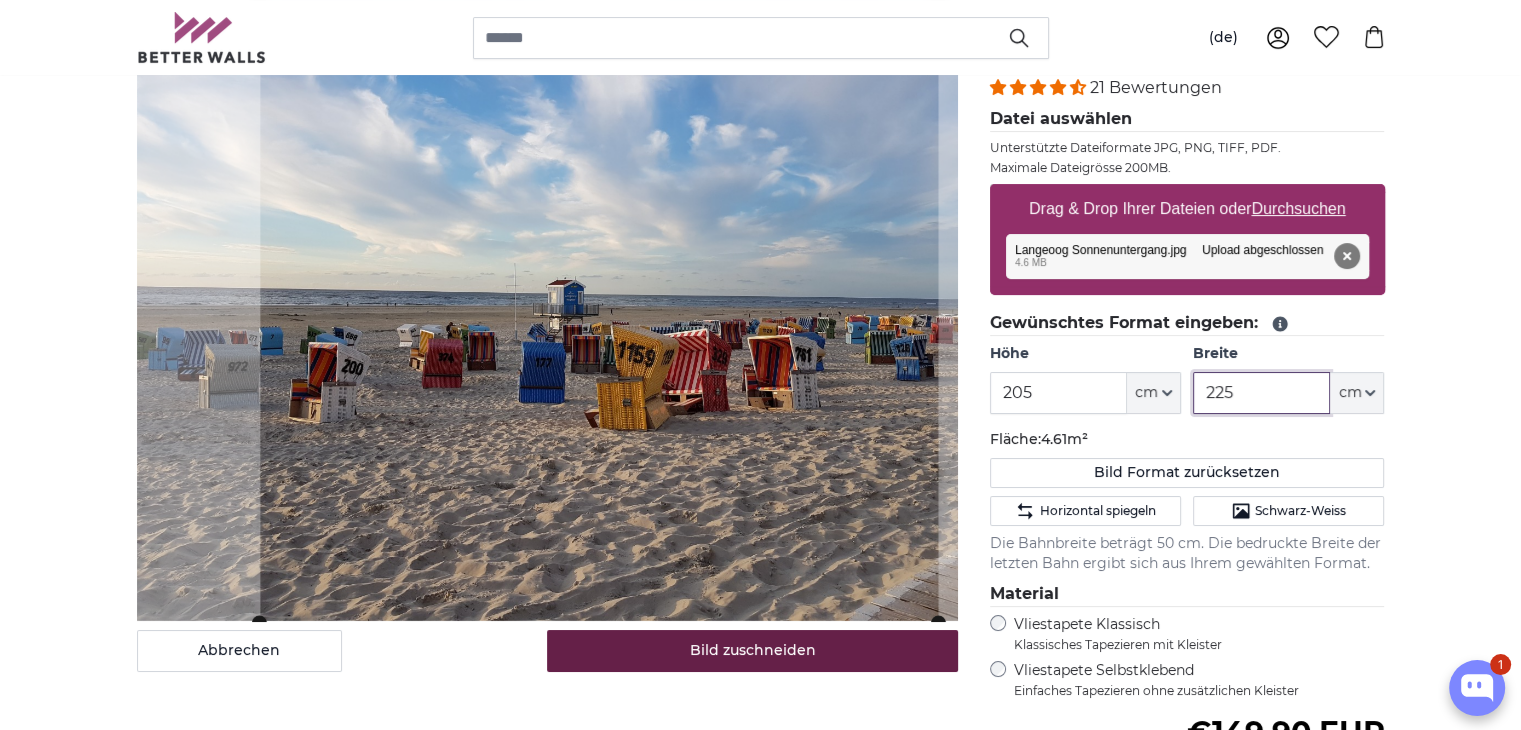 type on "225" 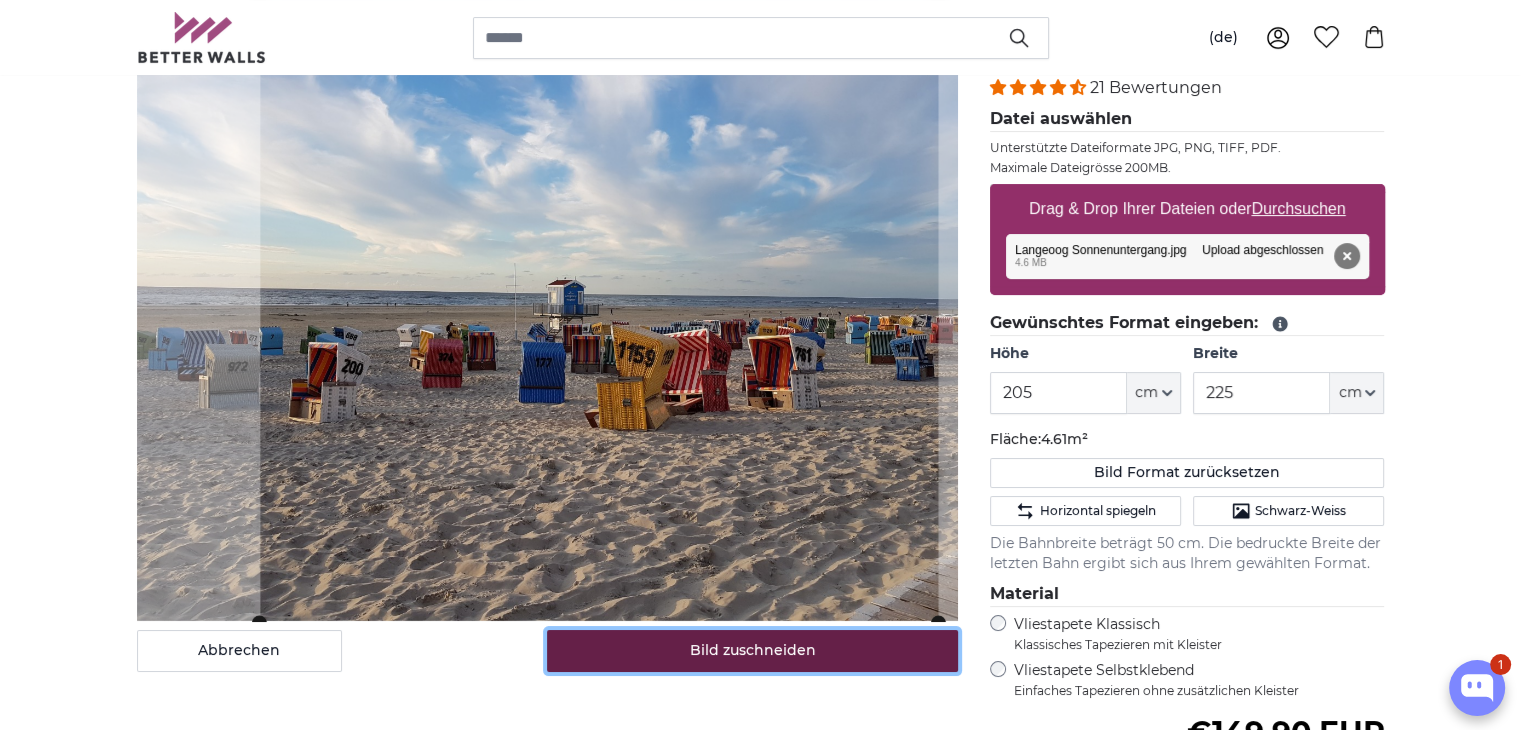 click on "Bild zuschneiden" at bounding box center (752, 651) 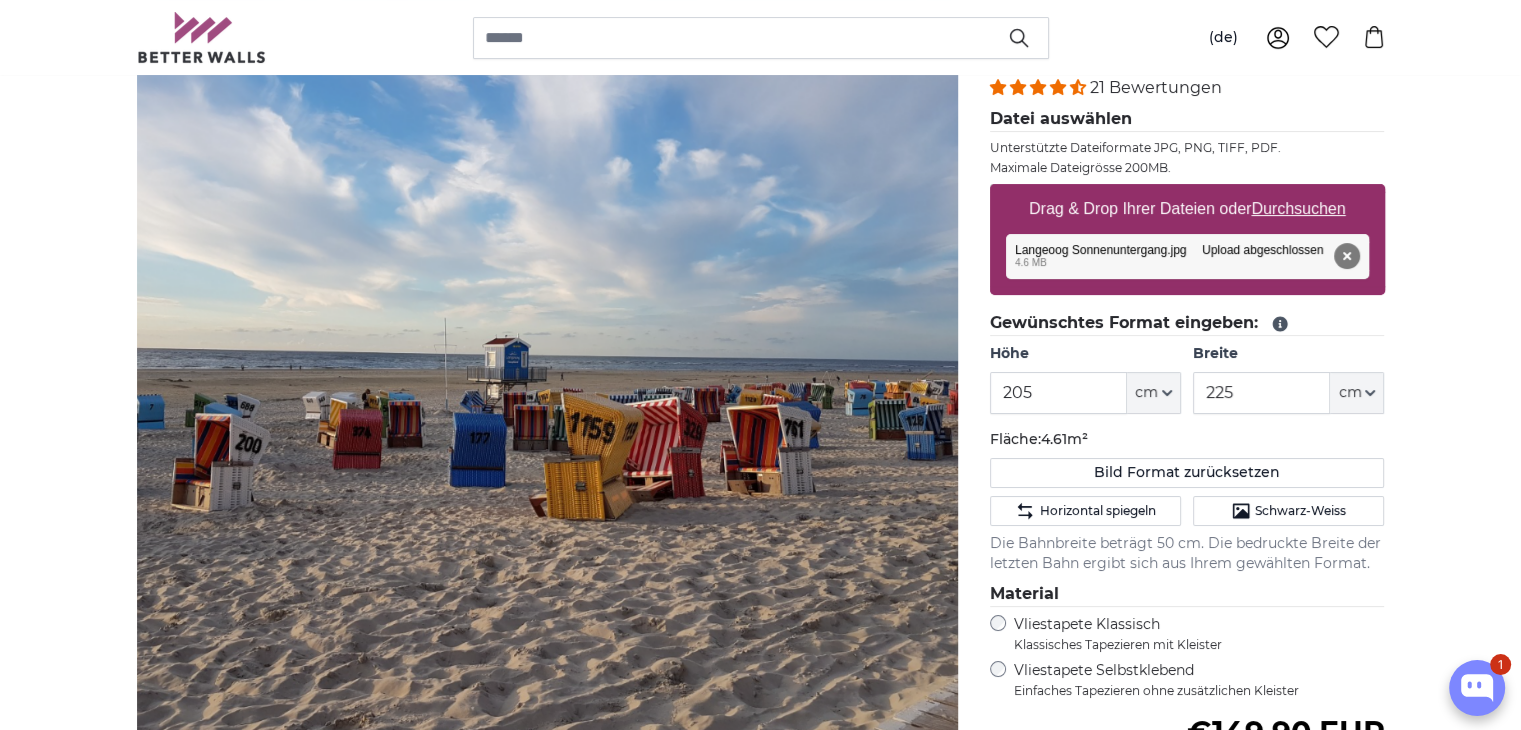 click on "[PERSON_NAME] Bild als Fototapete
Eigenes Foto als Tapete
Eigenes Foto als Tapete
Abbrechen
Bild zuschneiden" at bounding box center [760, 2455] 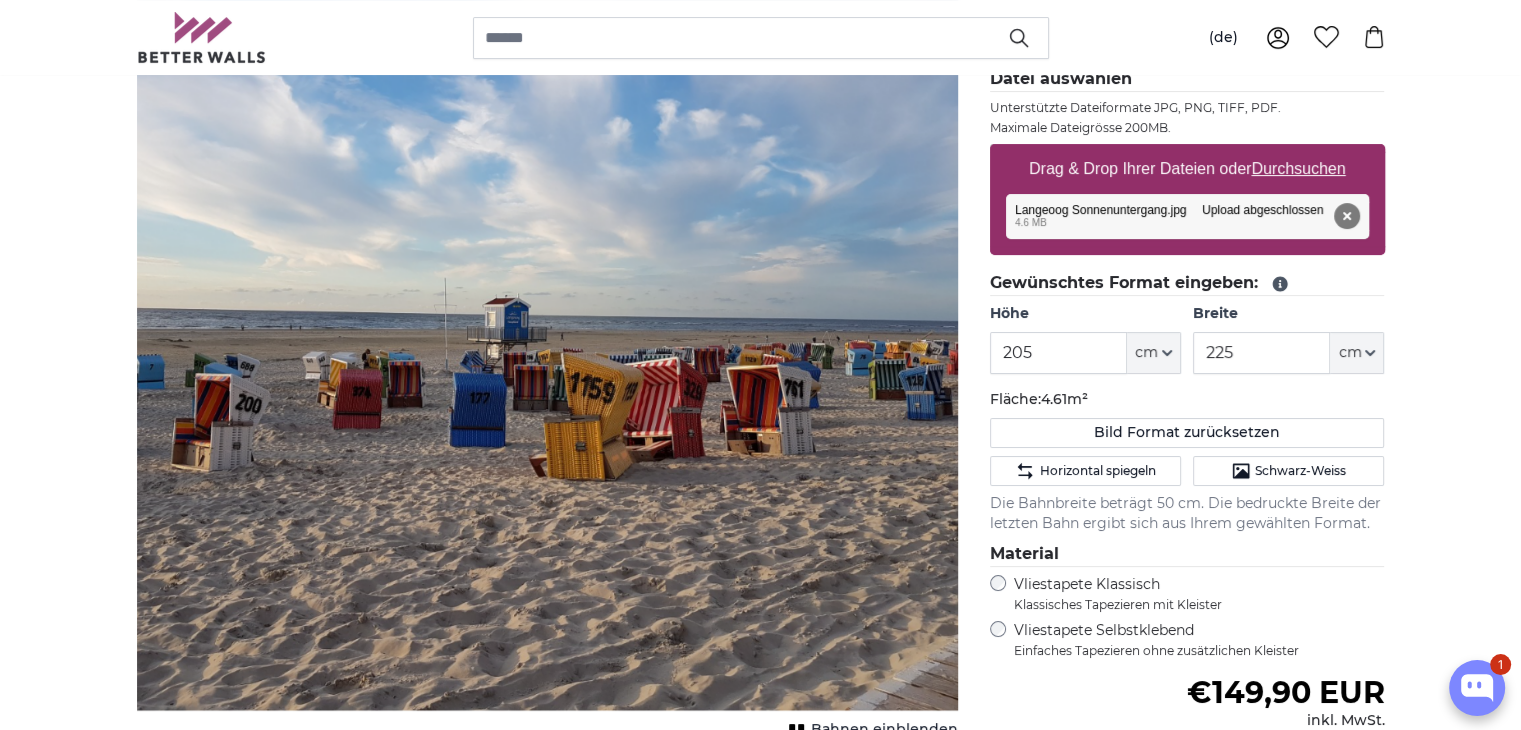 scroll, scrollTop: 336, scrollLeft: 0, axis: vertical 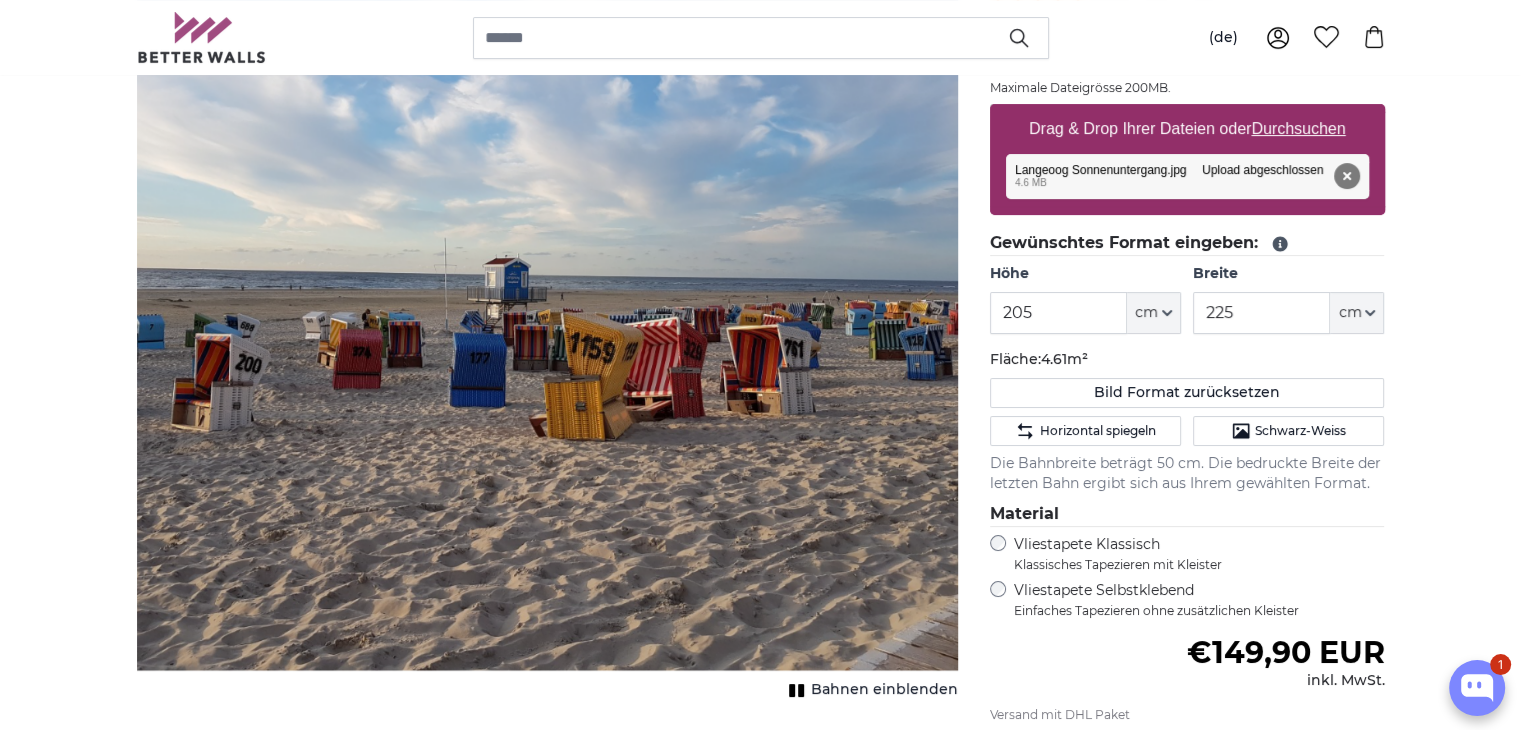 click on "Vliestapete Selbstklebend
Einfaches Tapezieren ohne zusätzlichen Kleister" at bounding box center (1187, 600) 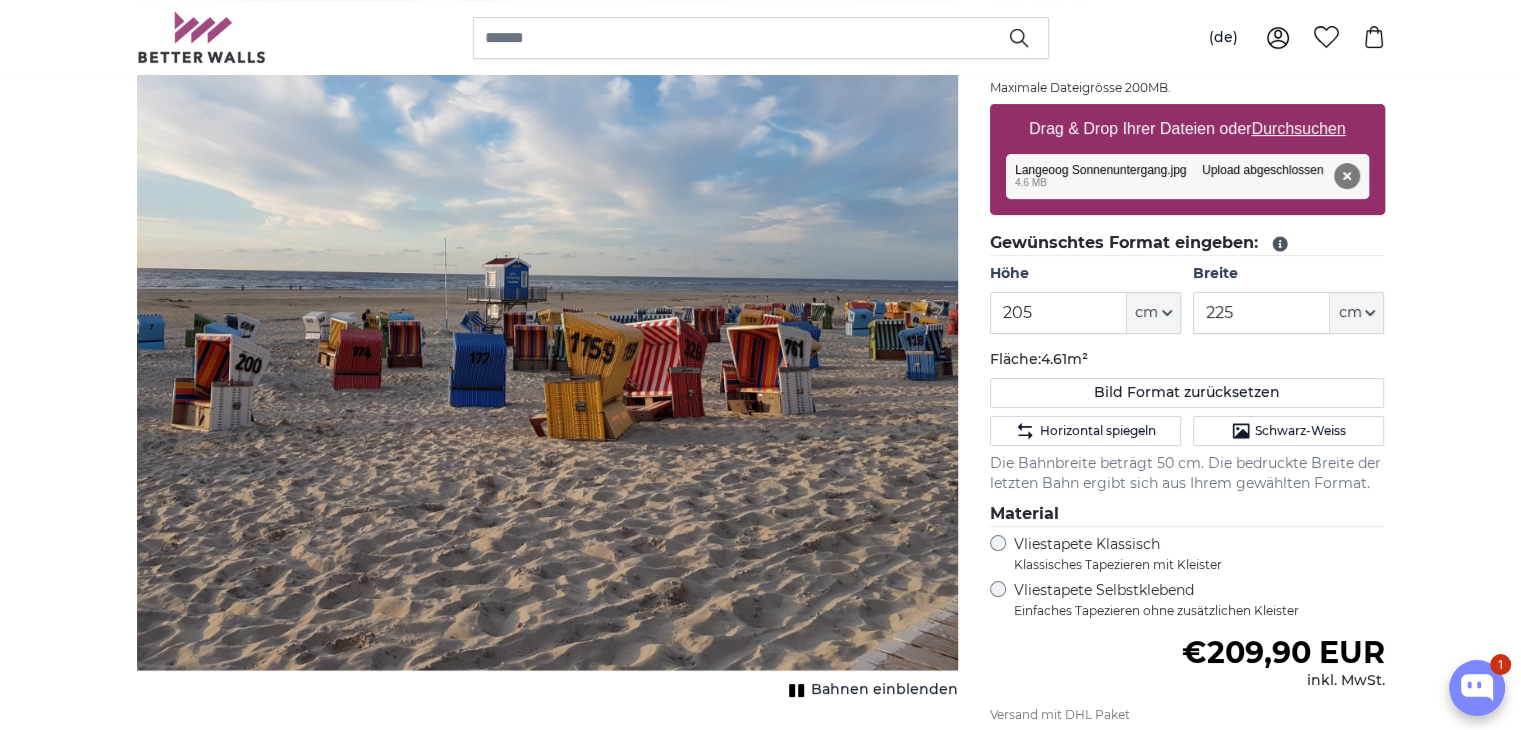 click on "[PERSON_NAME] Bild als Fototapete
Eigenes Foto als Tapete
Eigenes Foto als Tapete
Abbrechen
Bild zuschneiden" at bounding box center [760, 2375] 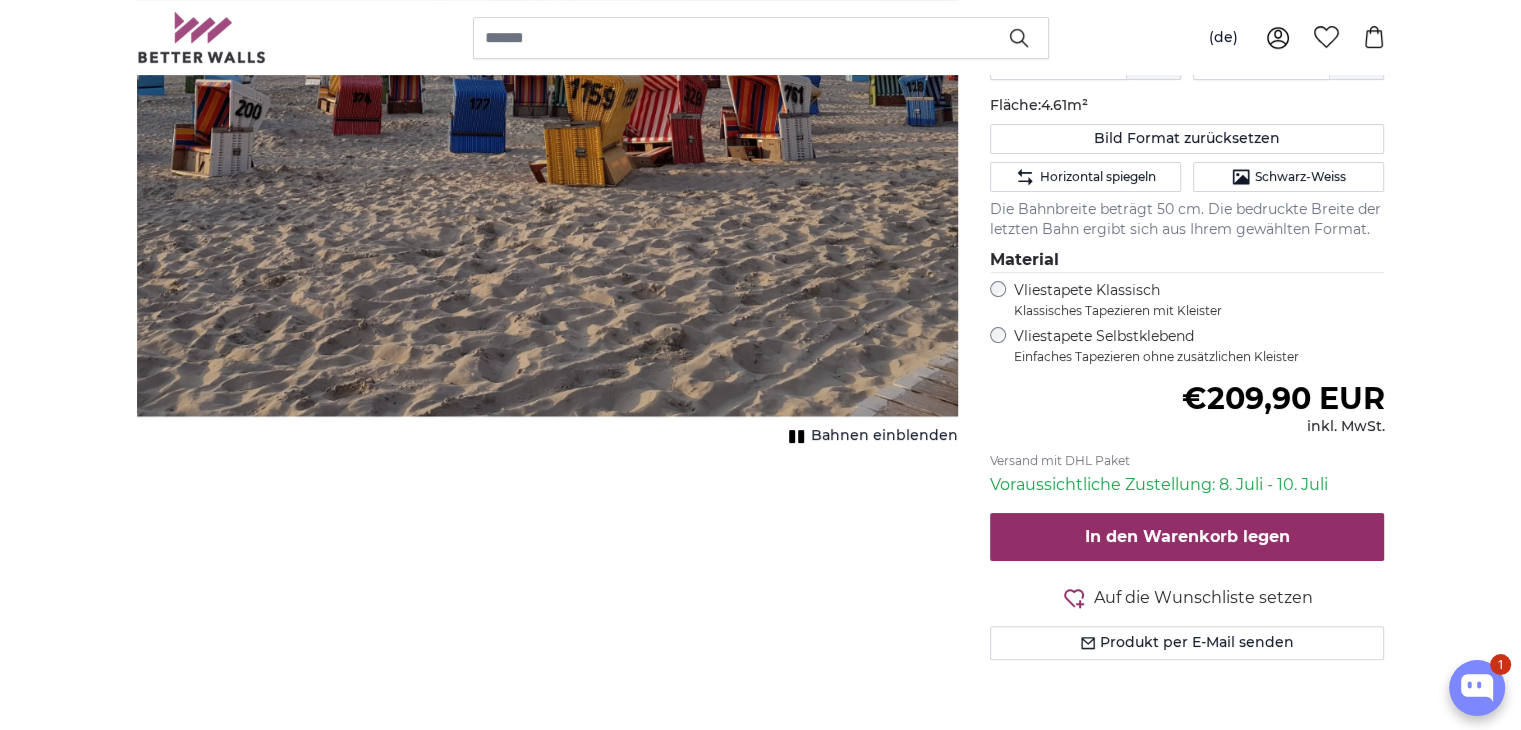 scroll, scrollTop: 698, scrollLeft: 0, axis: vertical 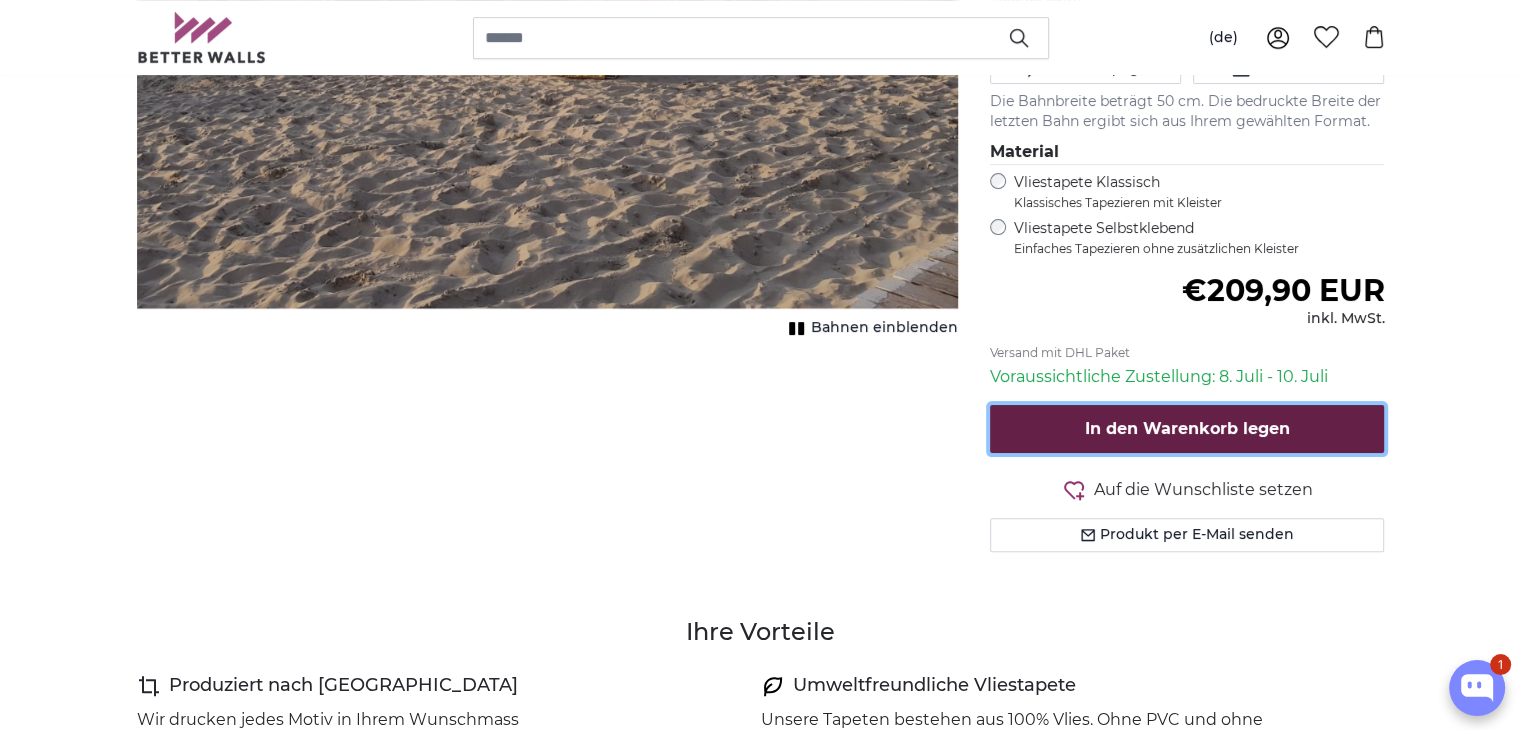 click on "In den Warenkorb legen" at bounding box center (1187, 429) 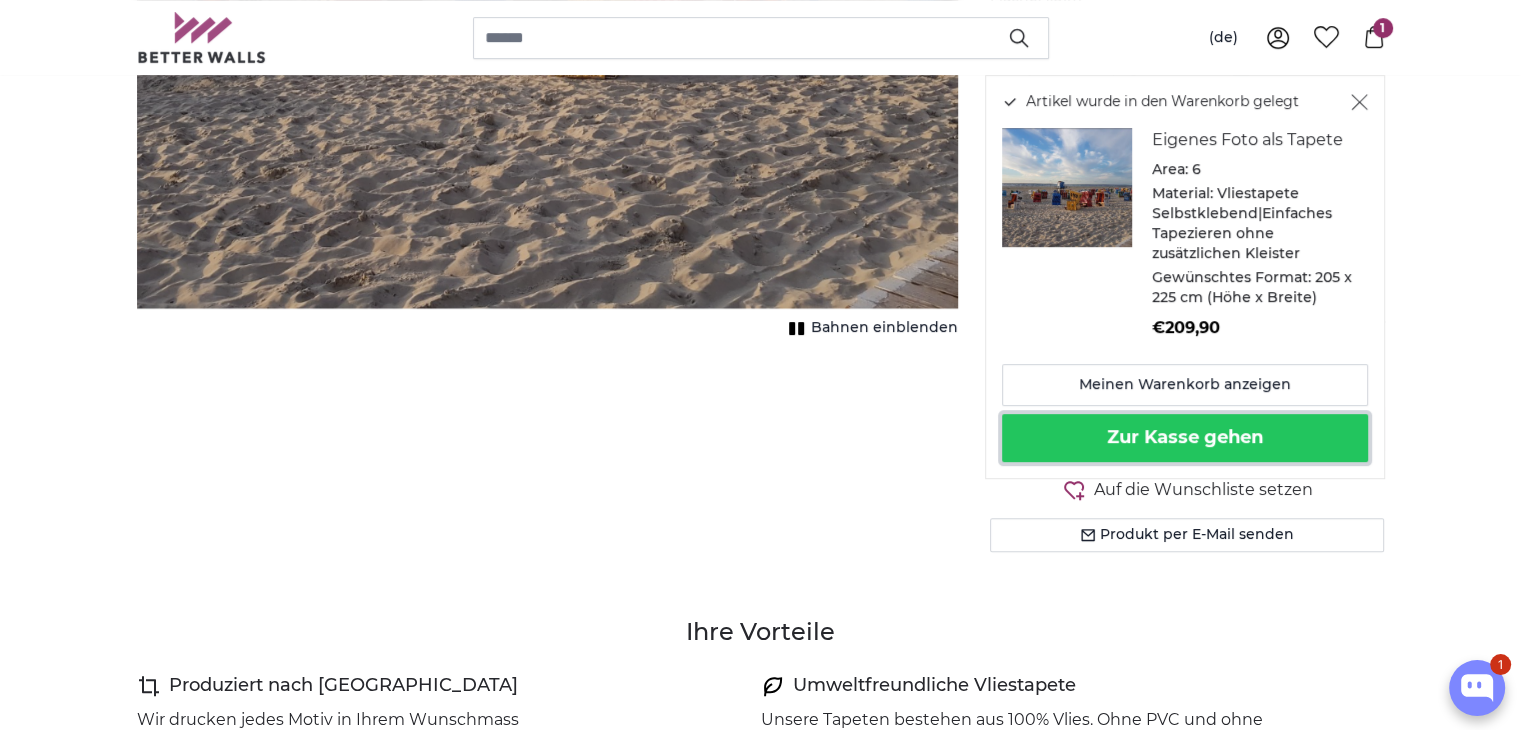 click on "Zur Kasse gehen" at bounding box center (1185, 438) 